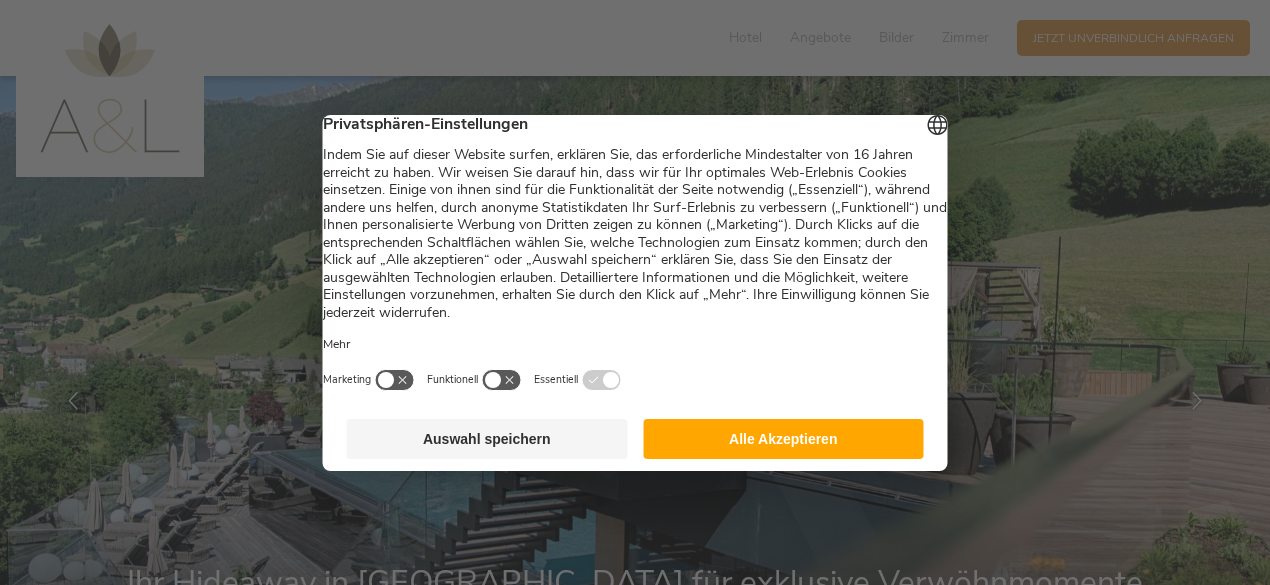 scroll, scrollTop: 0, scrollLeft: 0, axis: both 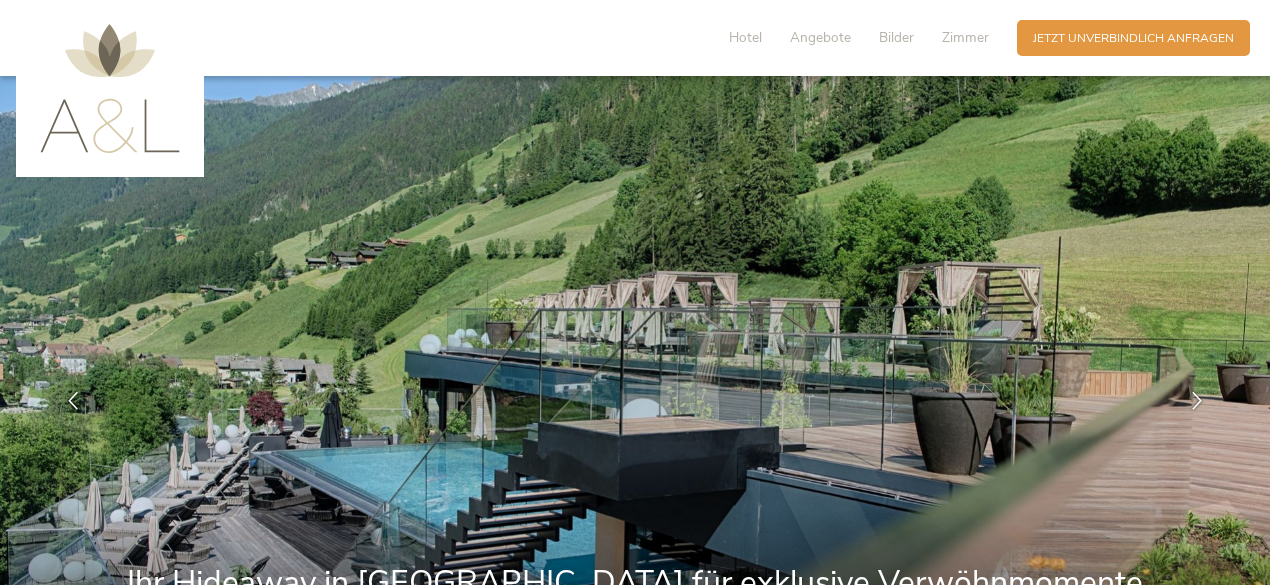 drag, startPoint x: 776, startPoint y: 323, endPoint x: 744, endPoint y: 178, distance: 148.48906 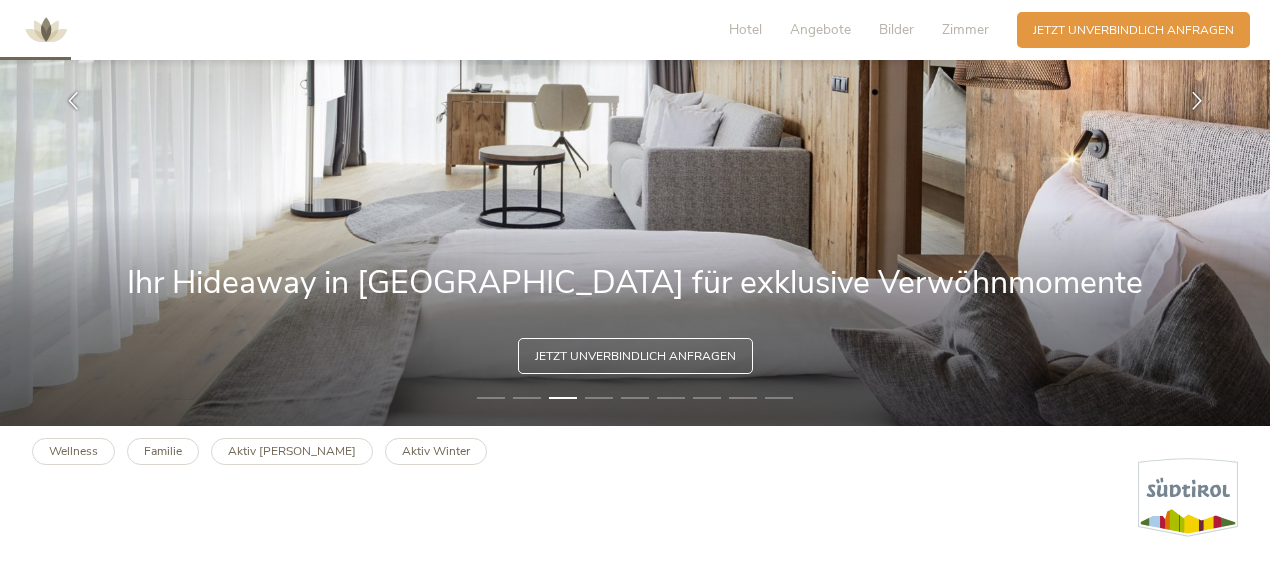 scroll, scrollTop: 0, scrollLeft: 0, axis: both 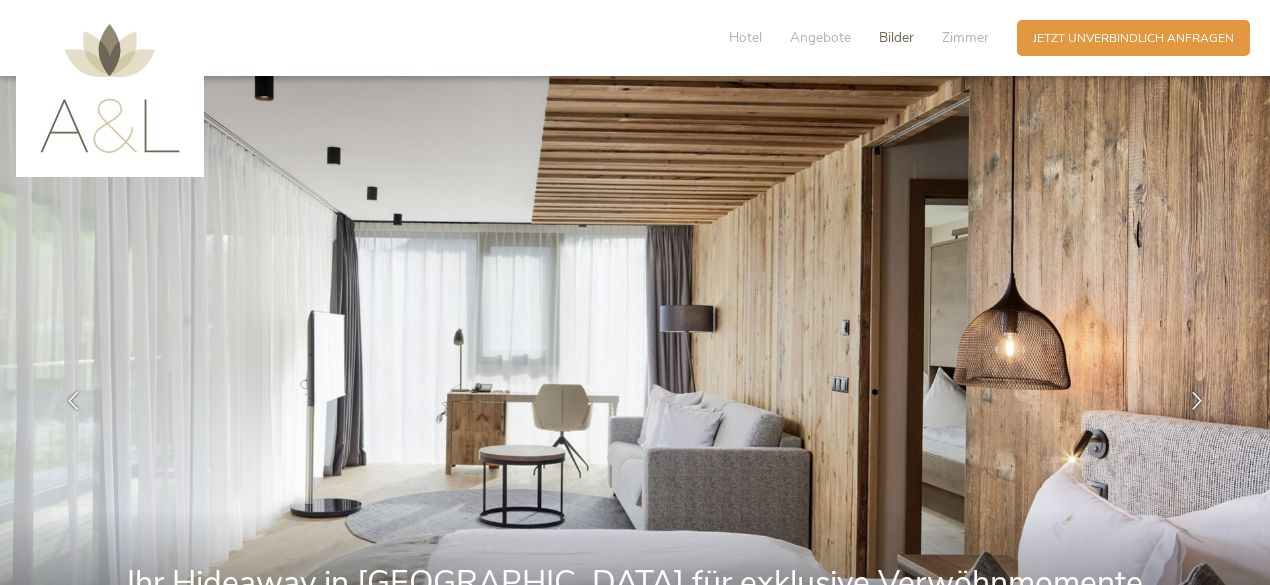 click on "Bilder" at bounding box center (896, 37) 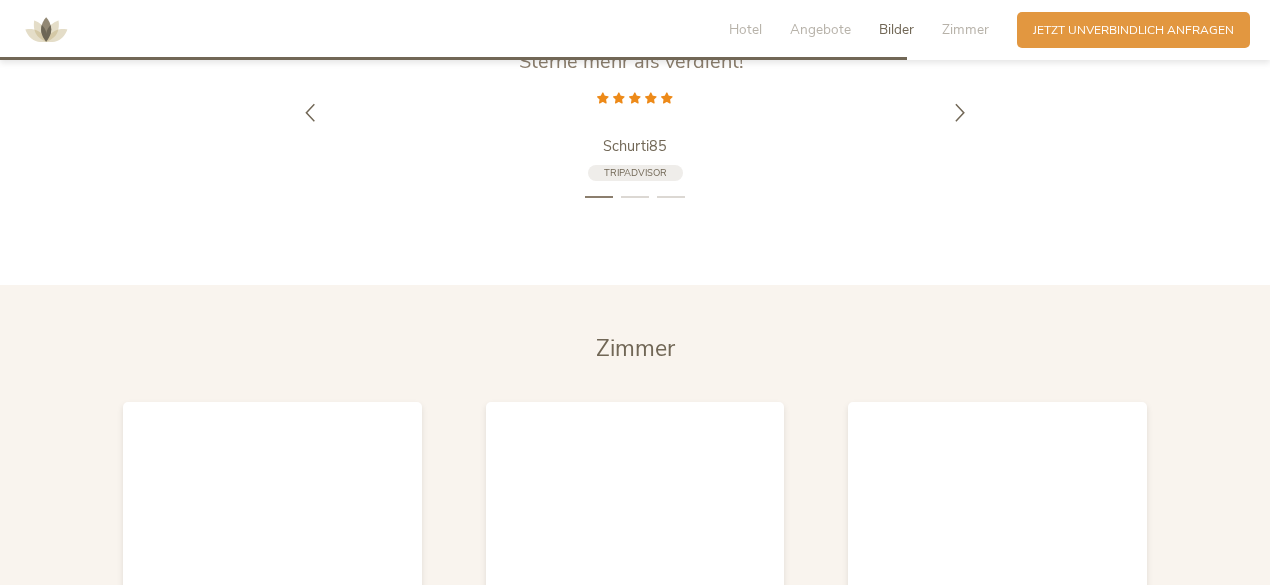 scroll, scrollTop: 3178, scrollLeft: 0, axis: vertical 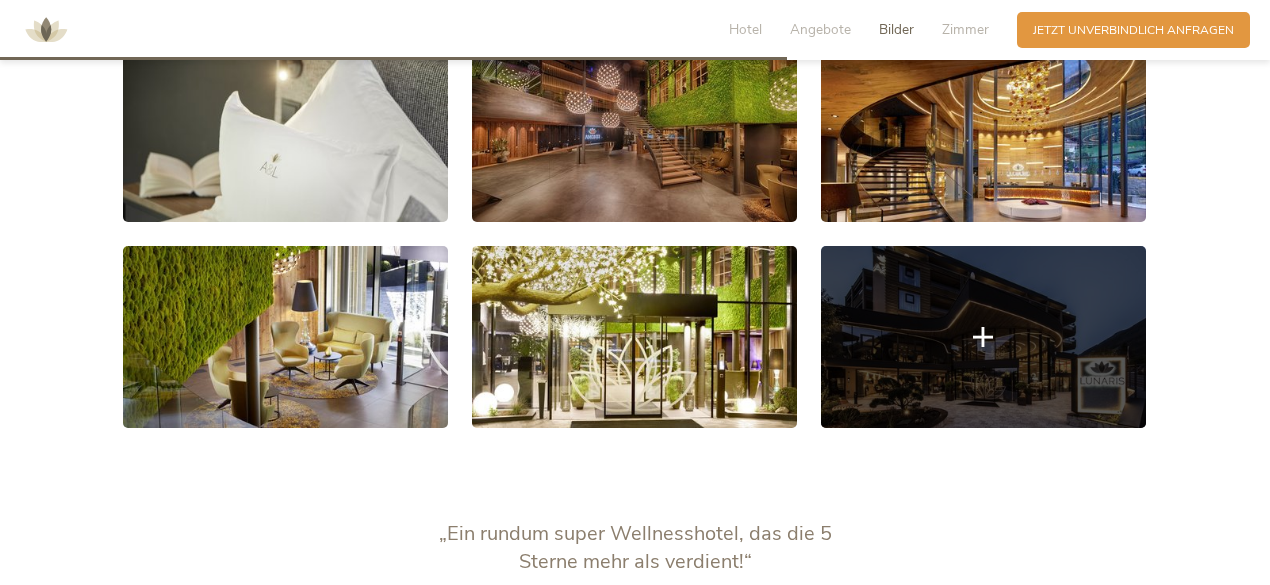 click at bounding box center (983, 337) 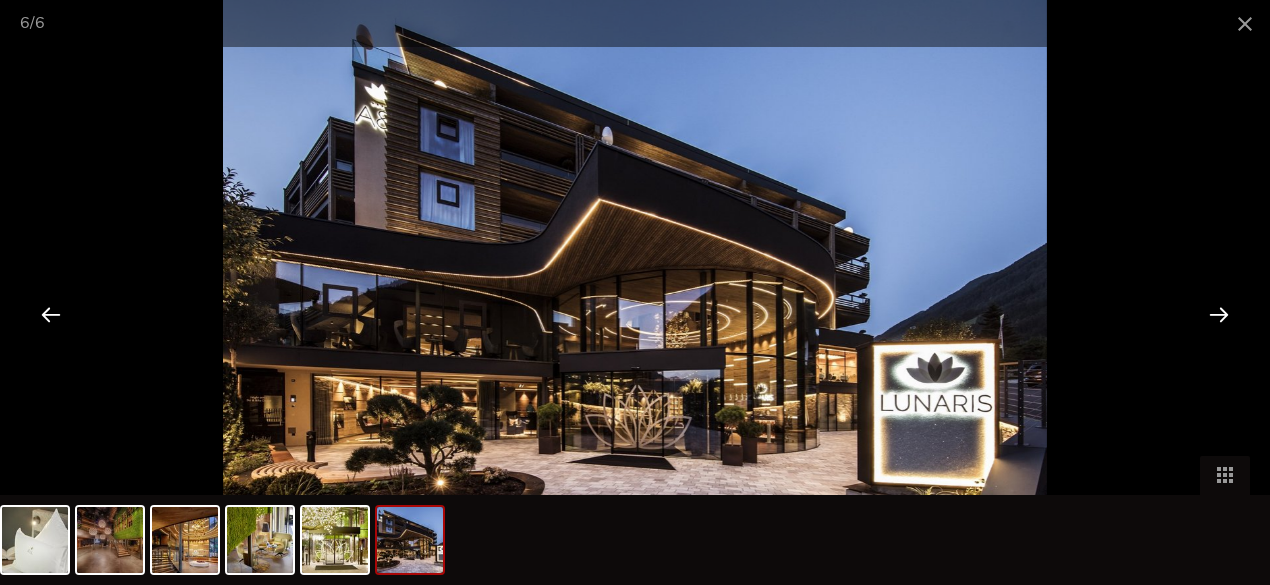 click at bounding box center (1219, 314) 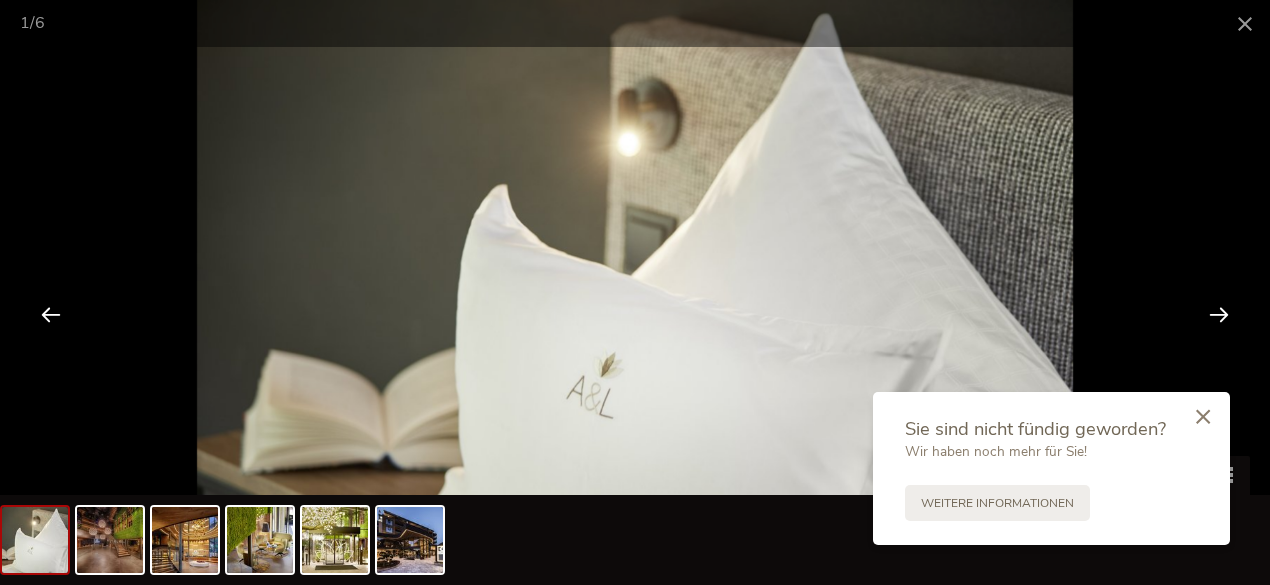 click at bounding box center [1203, 416] 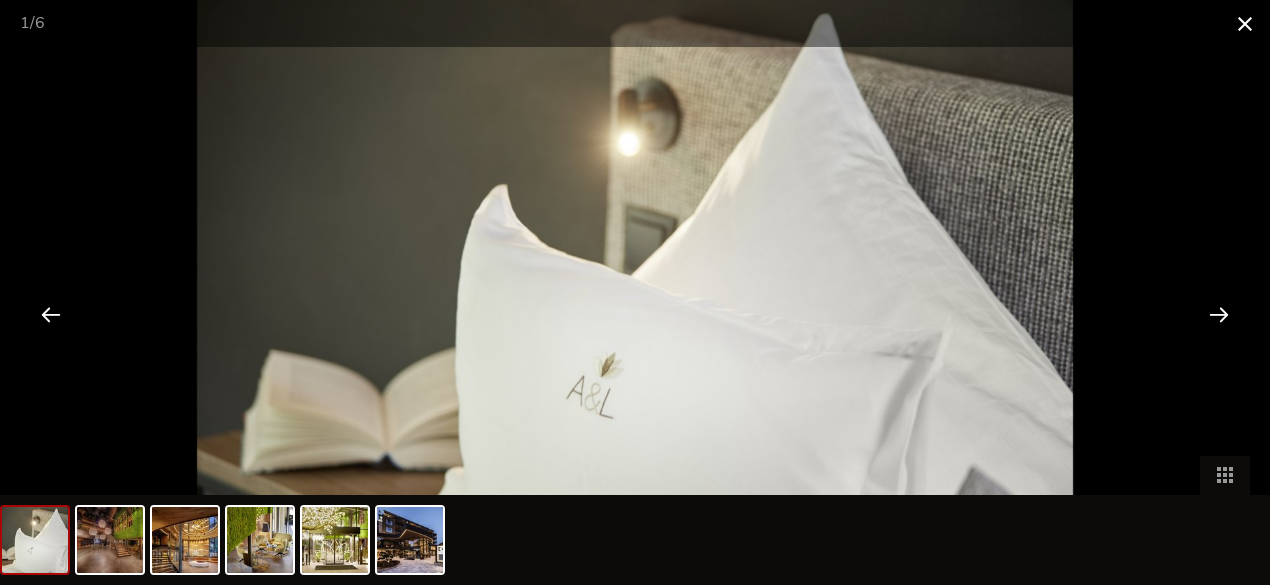 click at bounding box center [1245, 23] 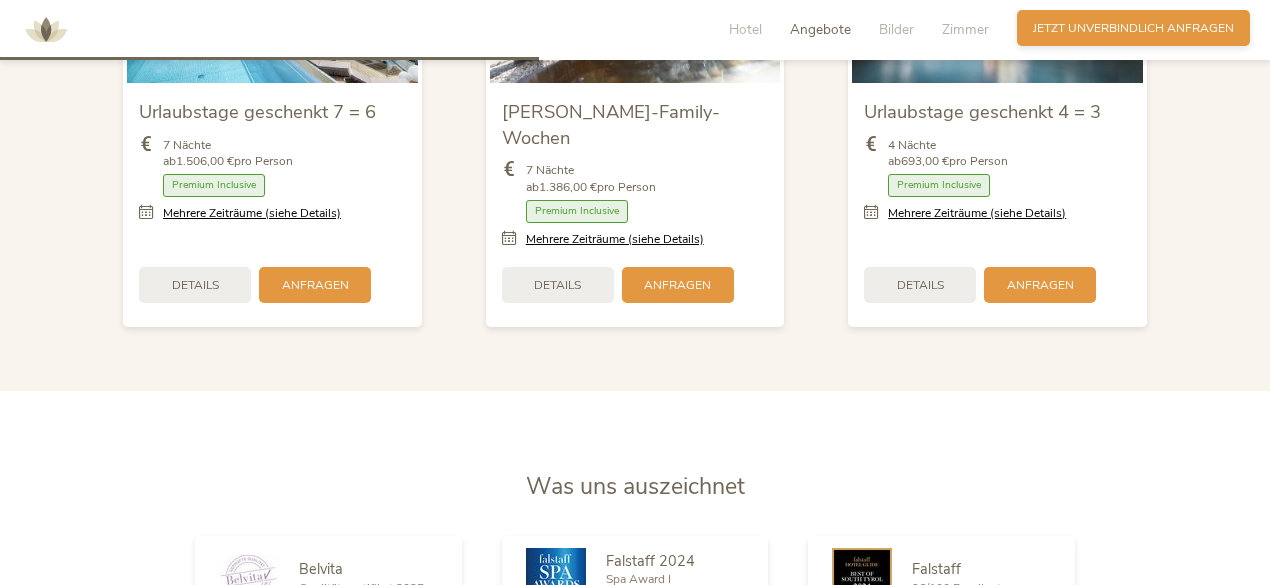 click on "Jetzt unverbindlich anfragen" at bounding box center [1133, 28] 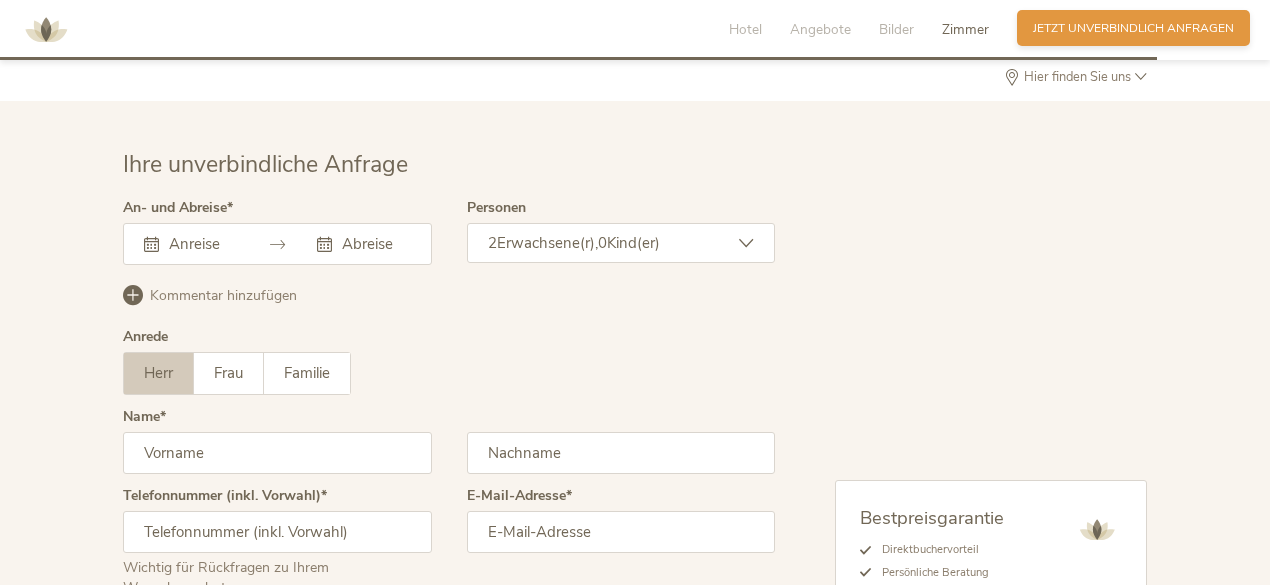 scroll, scrollTop: 4936, scrollLeft: 0, axis: vertical 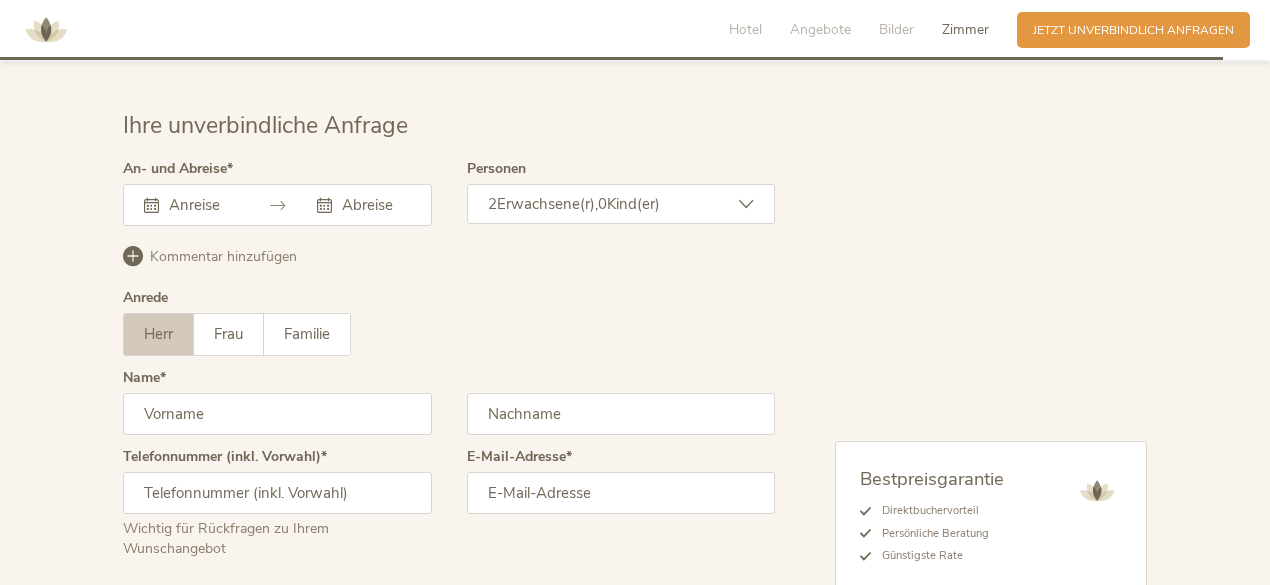 click at bounding box center (200, 205) 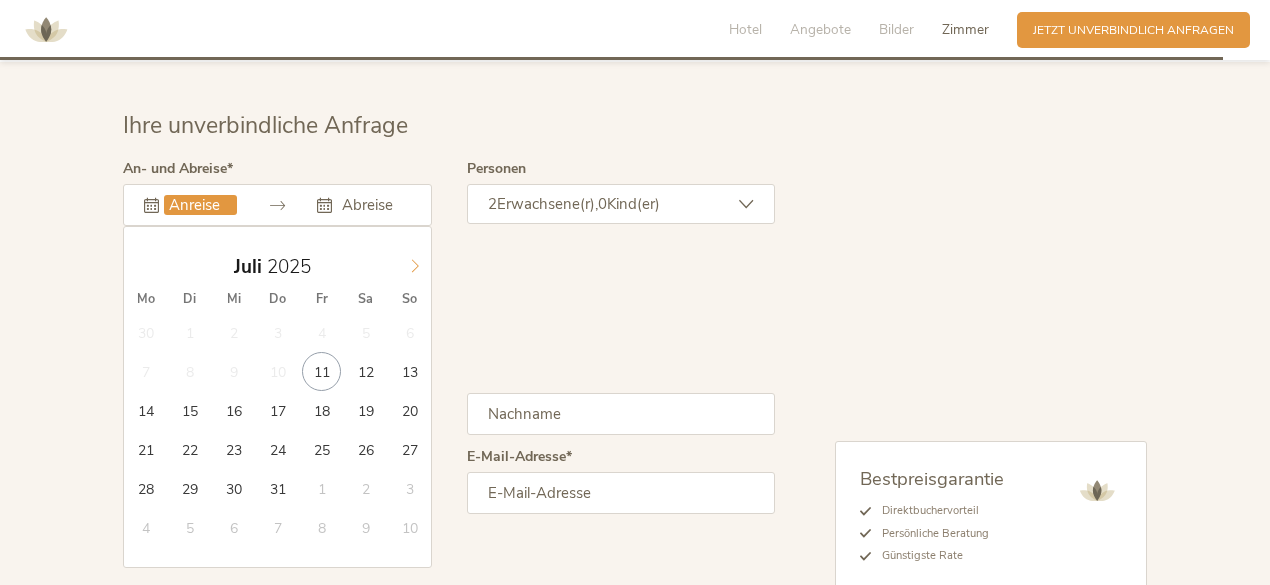 click 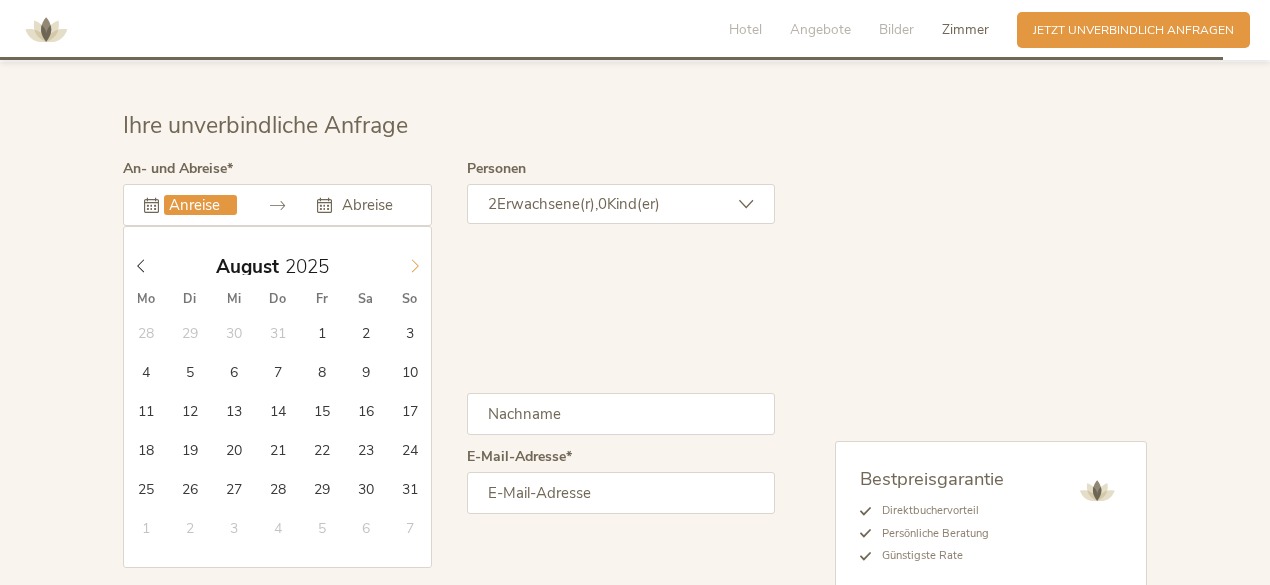click 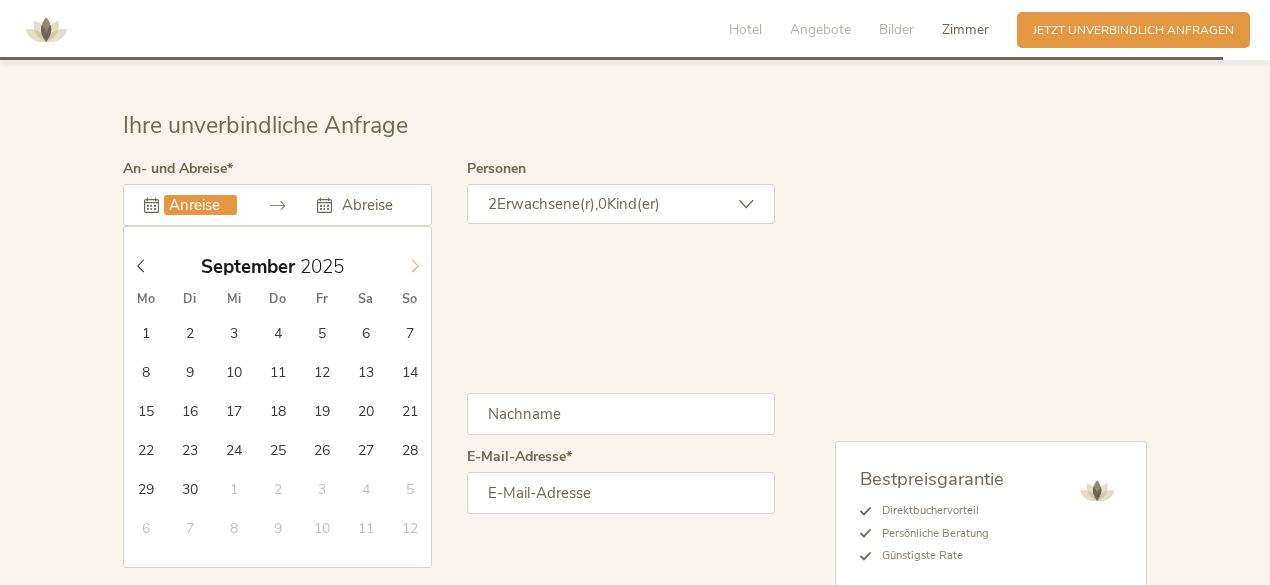 click 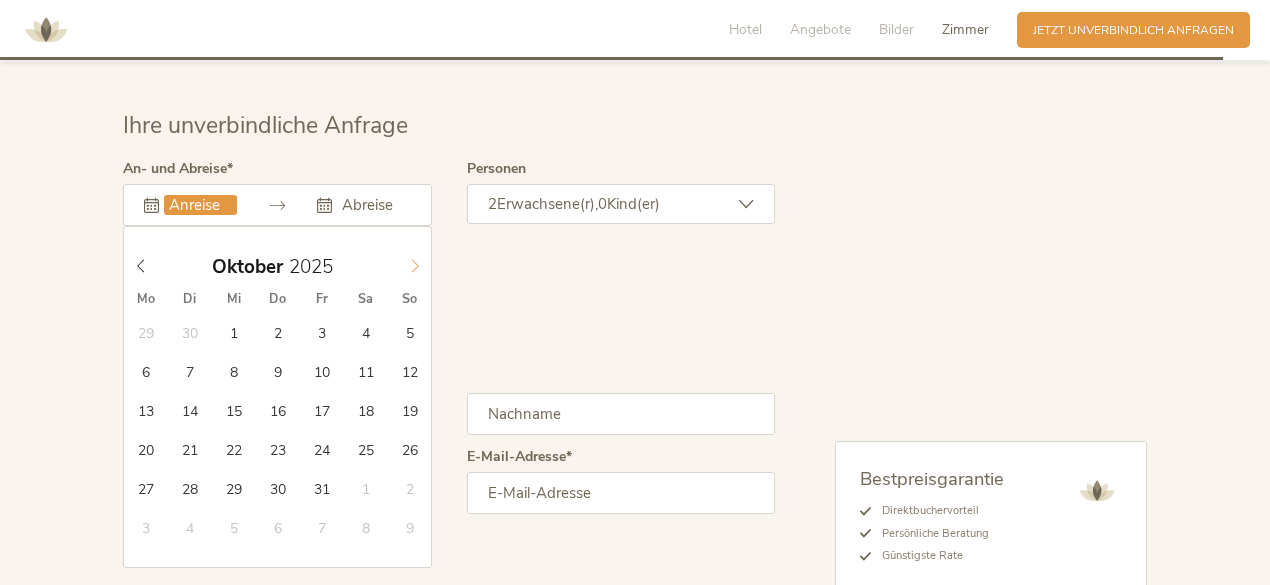click 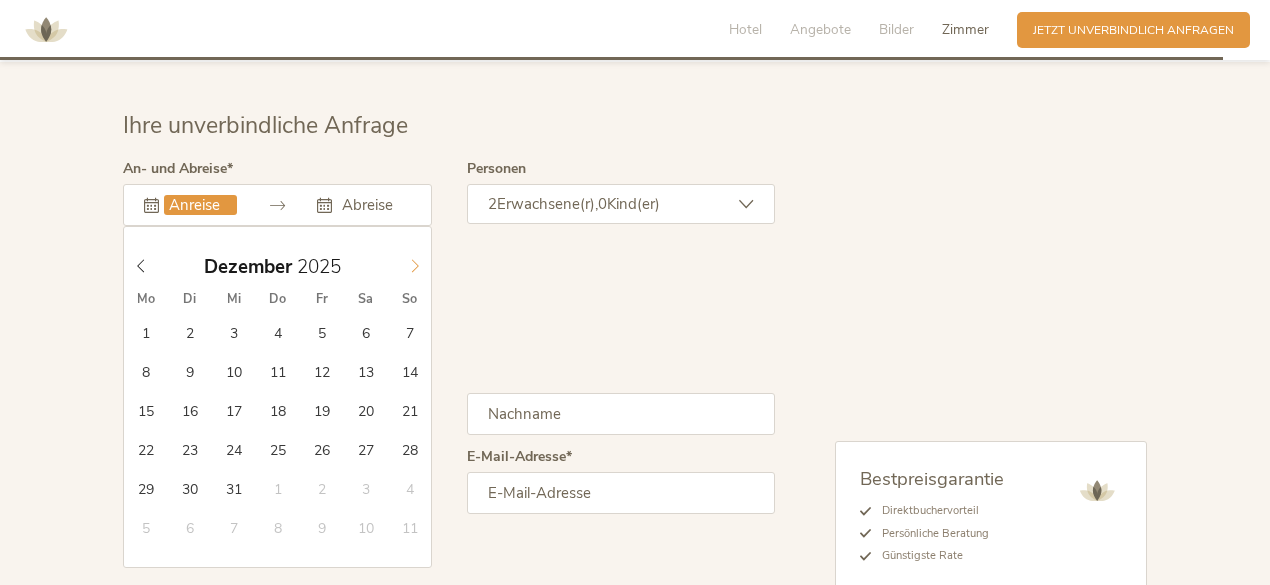 click 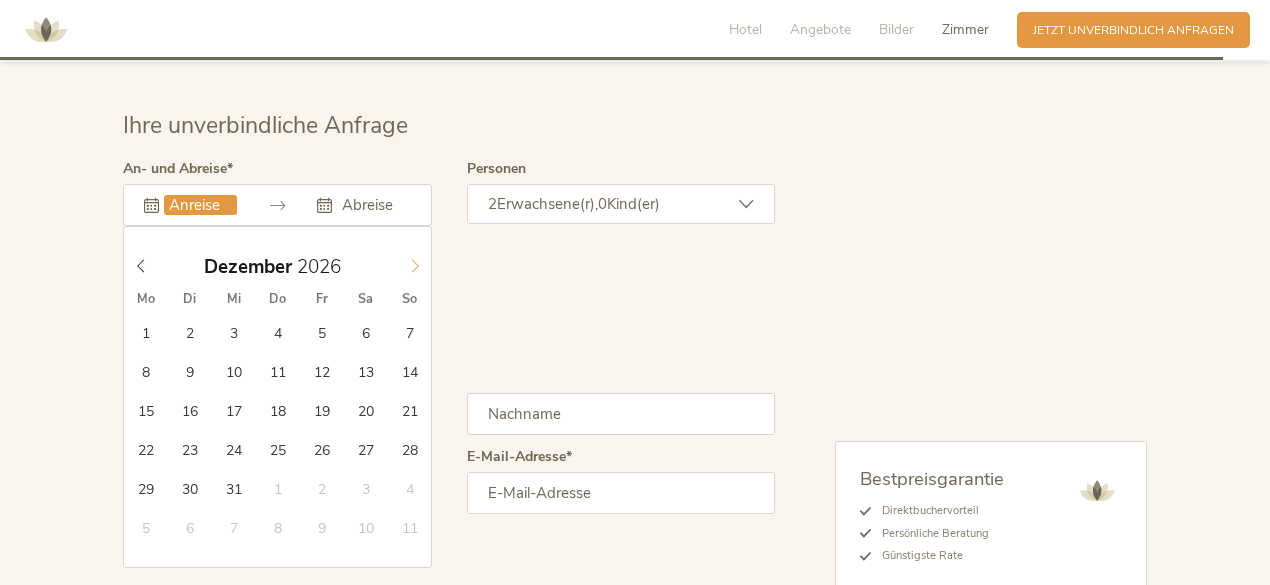 click 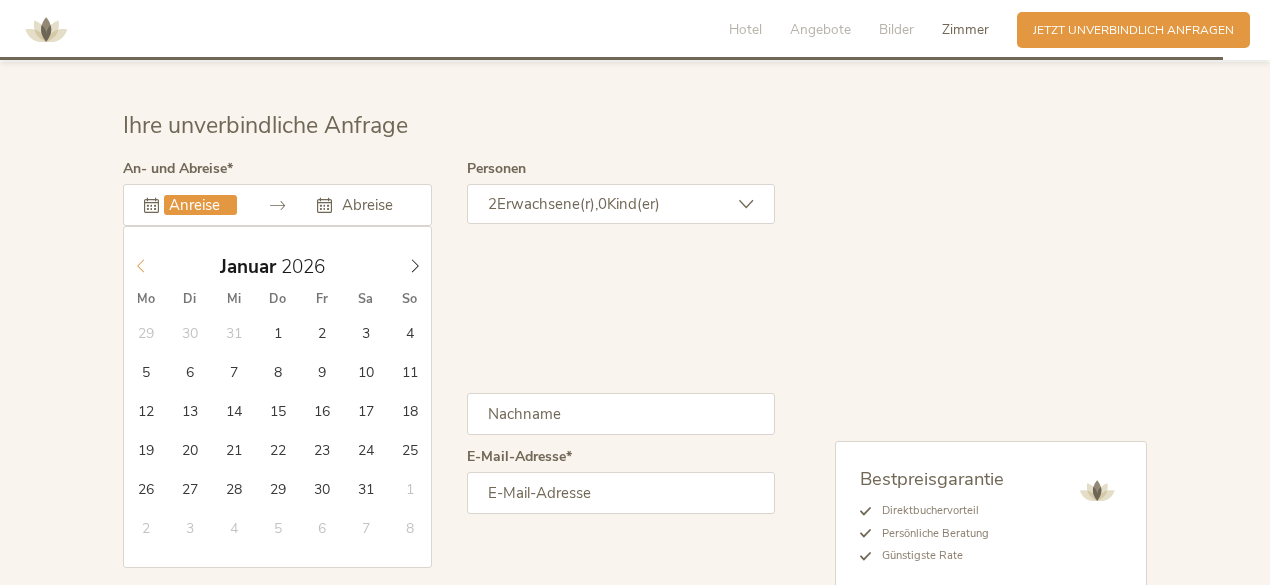 type on "2025" 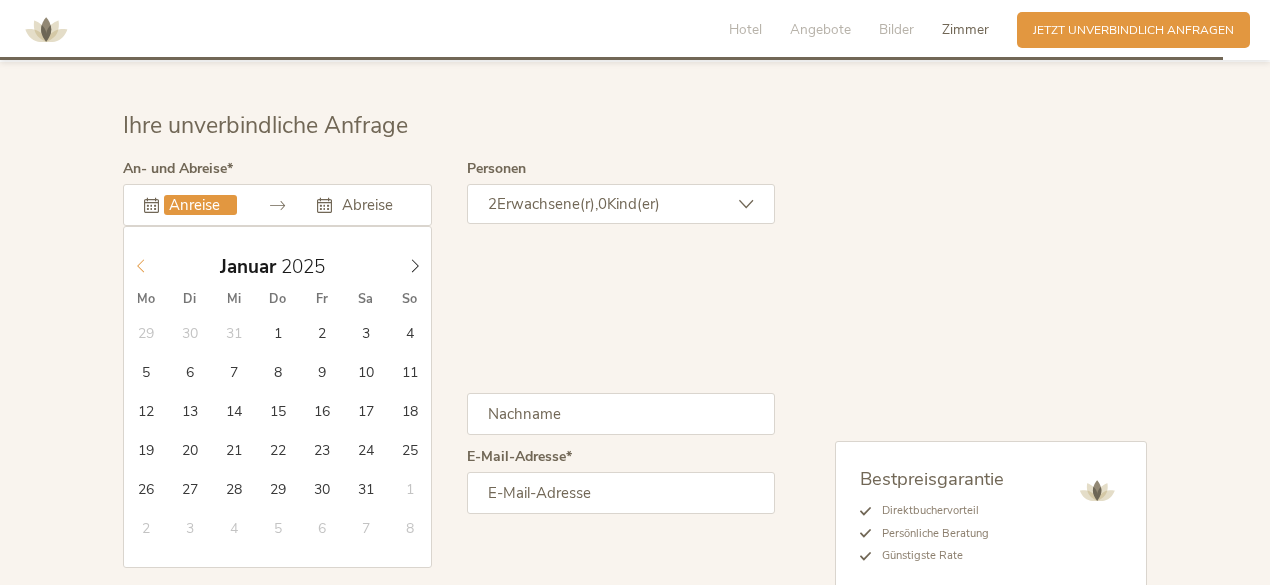 click 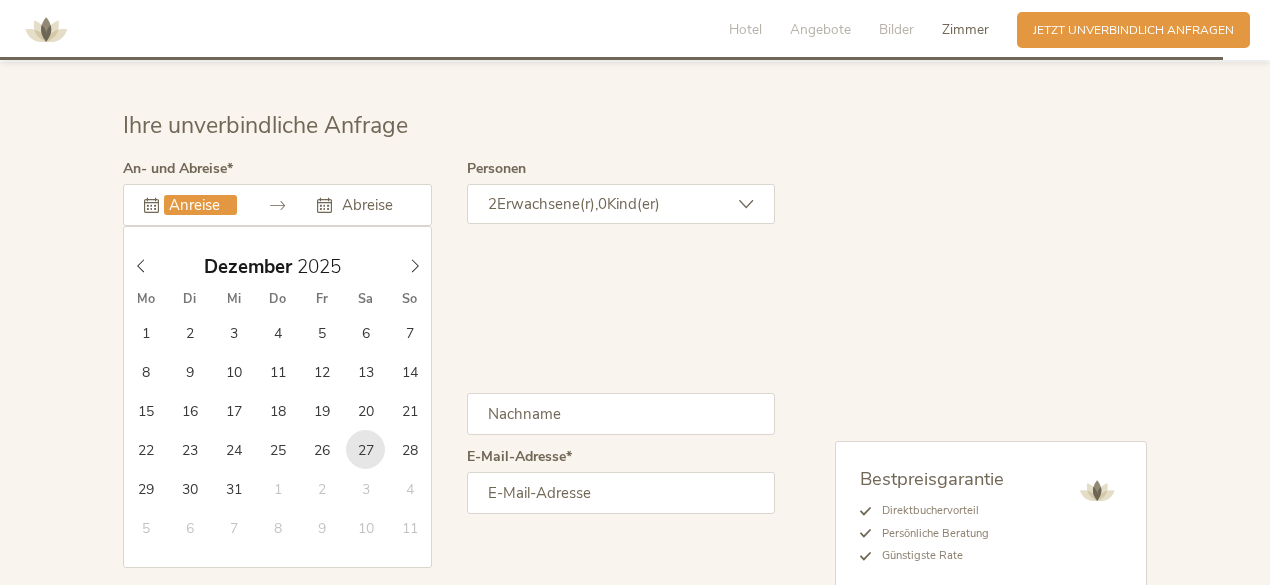 type on "27.12.2025" 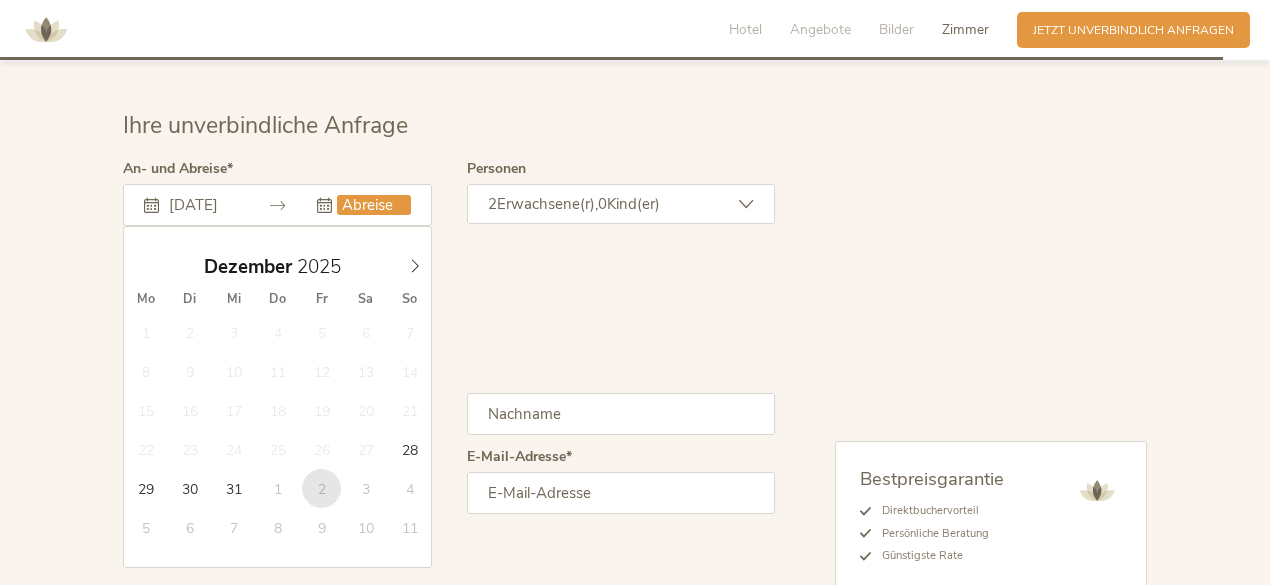 type on "02.01.2026" 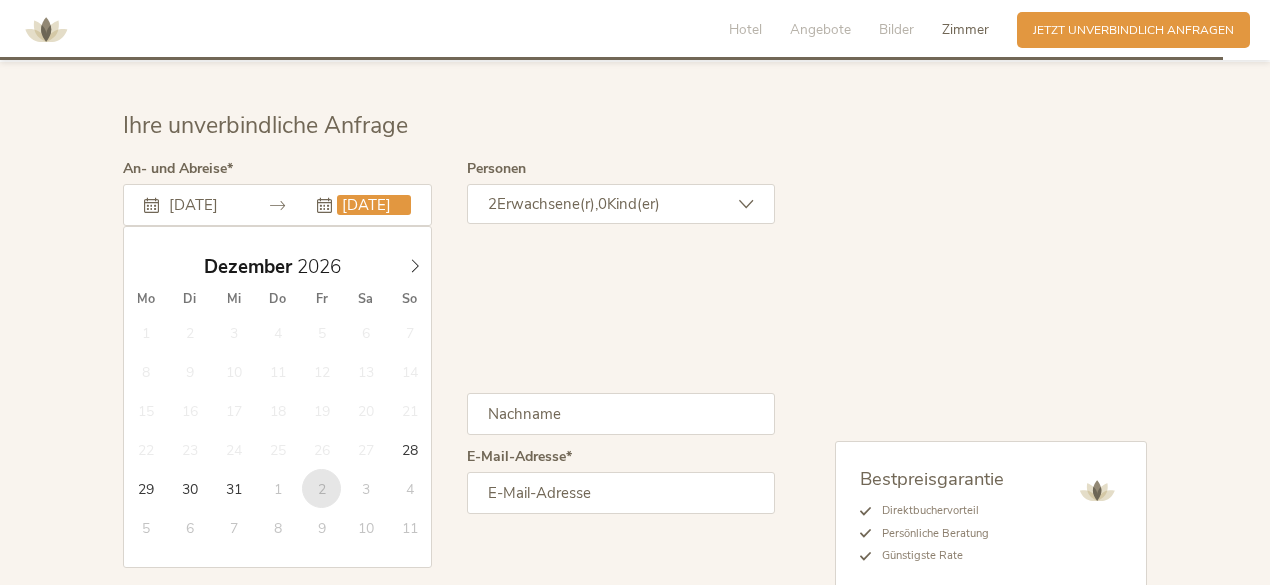 scroll, scrollTop: 0, scrollLeft: 15, axis: horizontal 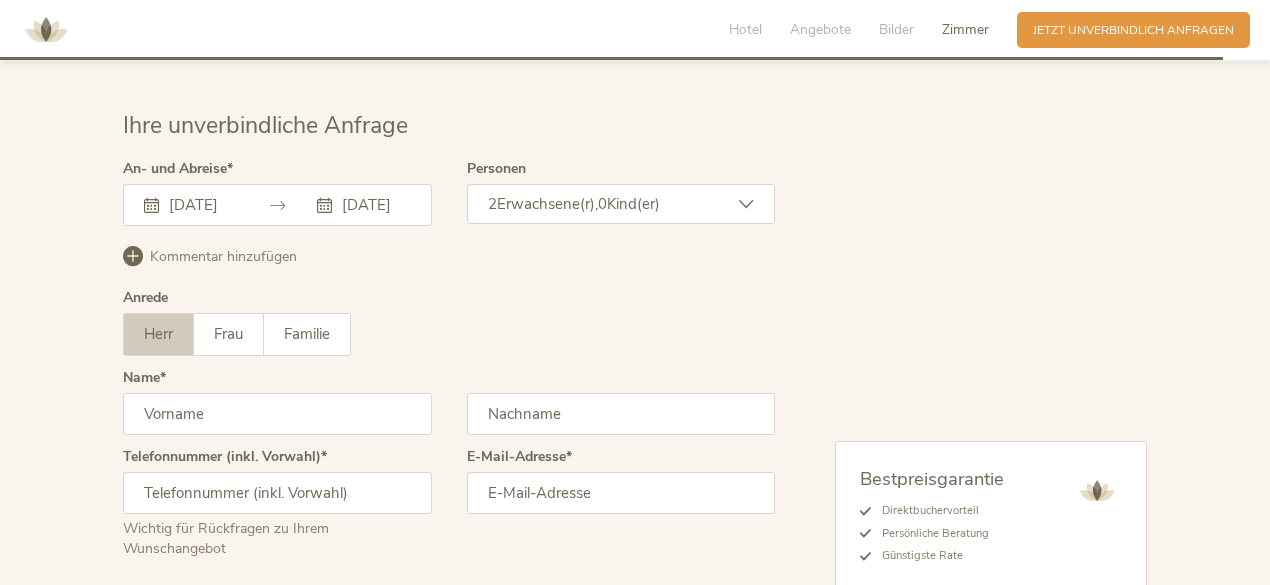 click on "Erwachsene(r)," at bounding box center (547, 204) 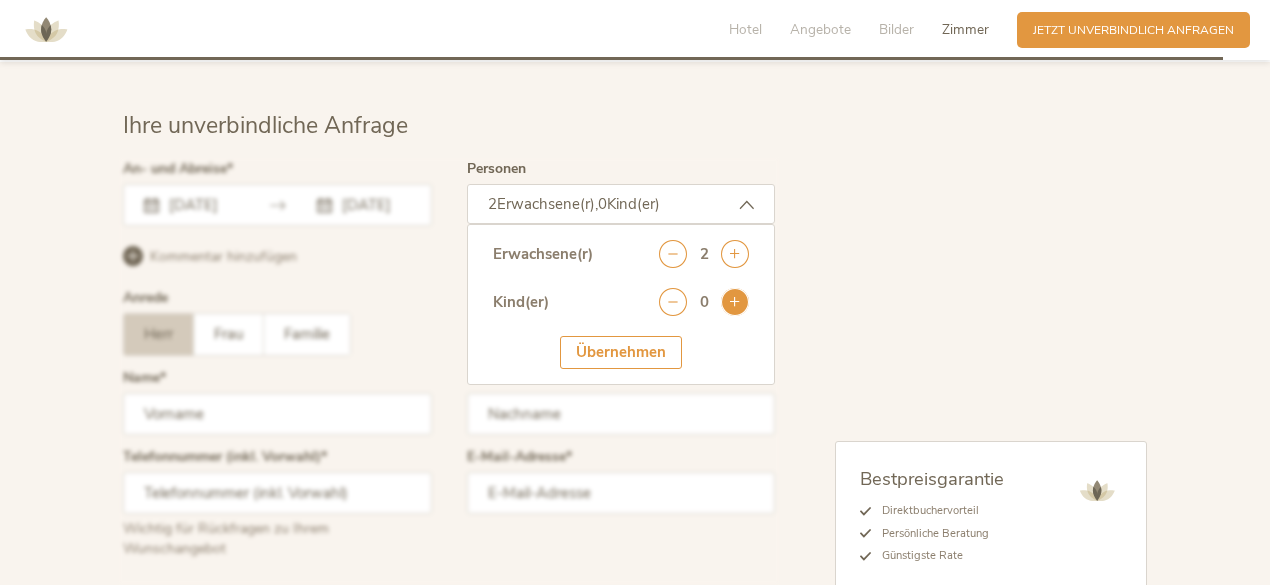 click at bounding box center (735, 302) 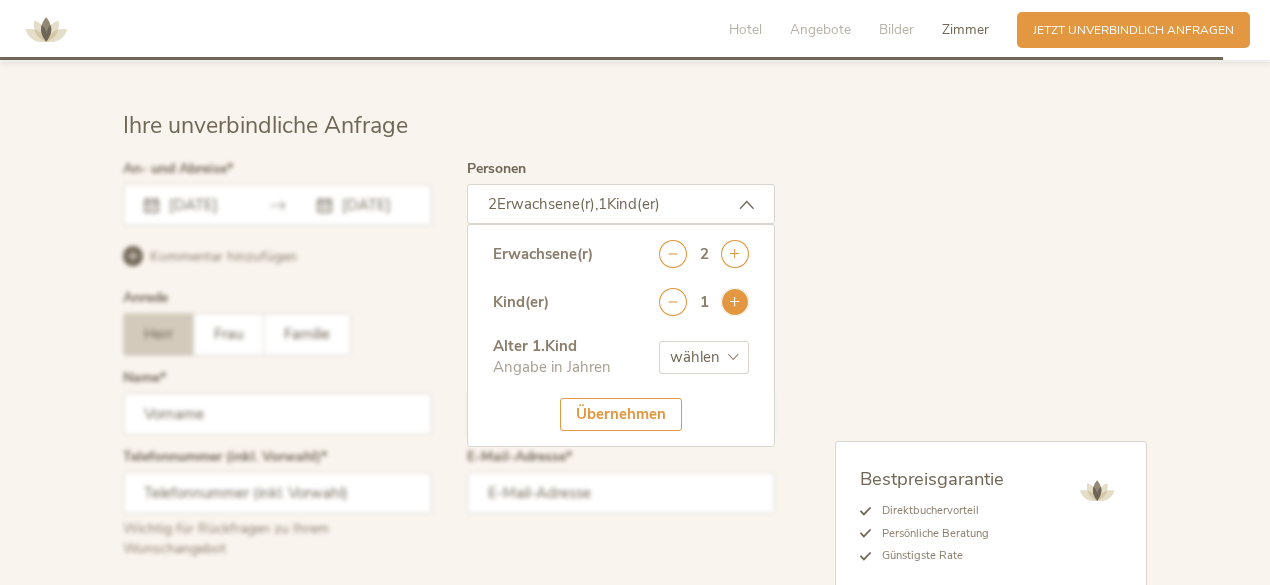 click at bounding box center [735, 302] 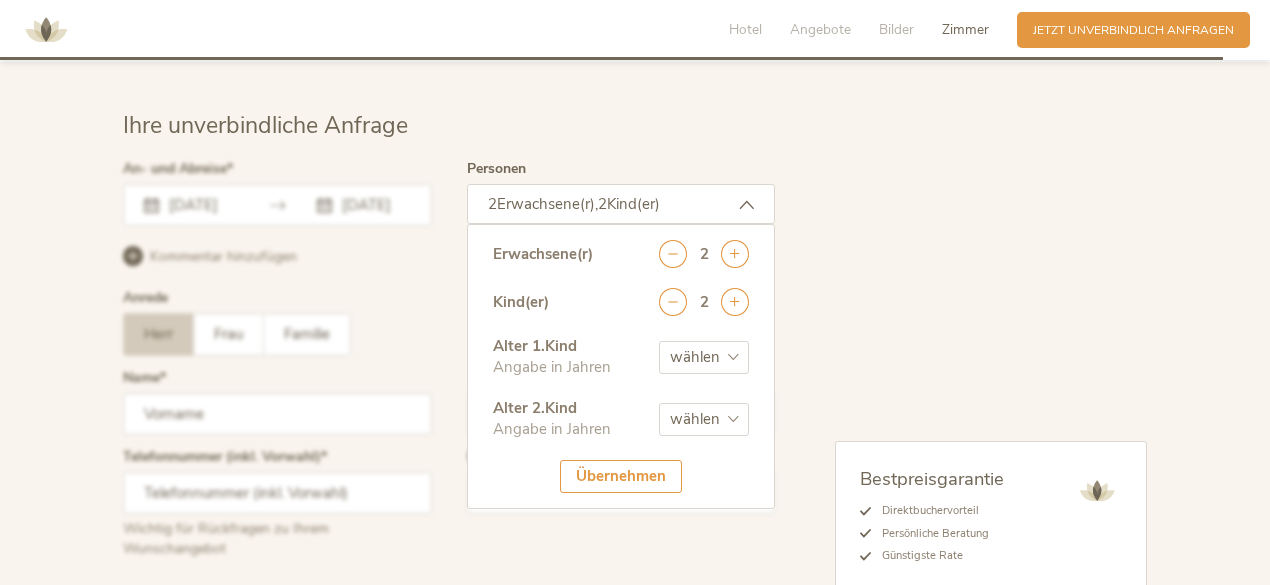 click on "wählen   0 1 2 3 4 5 6 7 8 9 10 11 12 13 14 15 16 17" at bounding box center (704, 357) 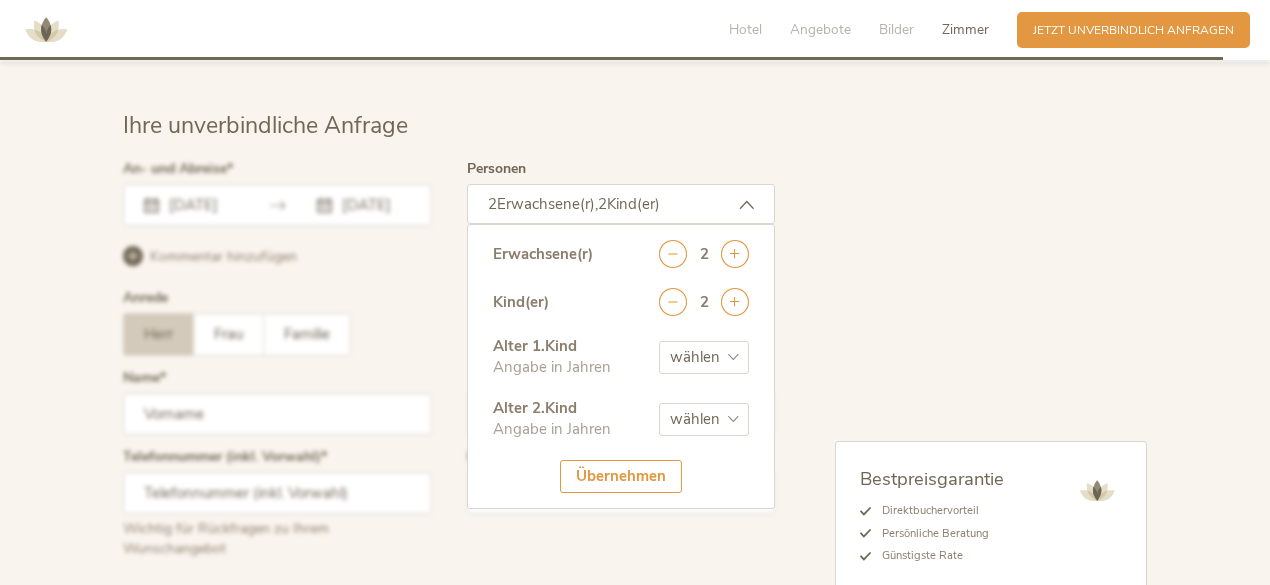 select on "13" 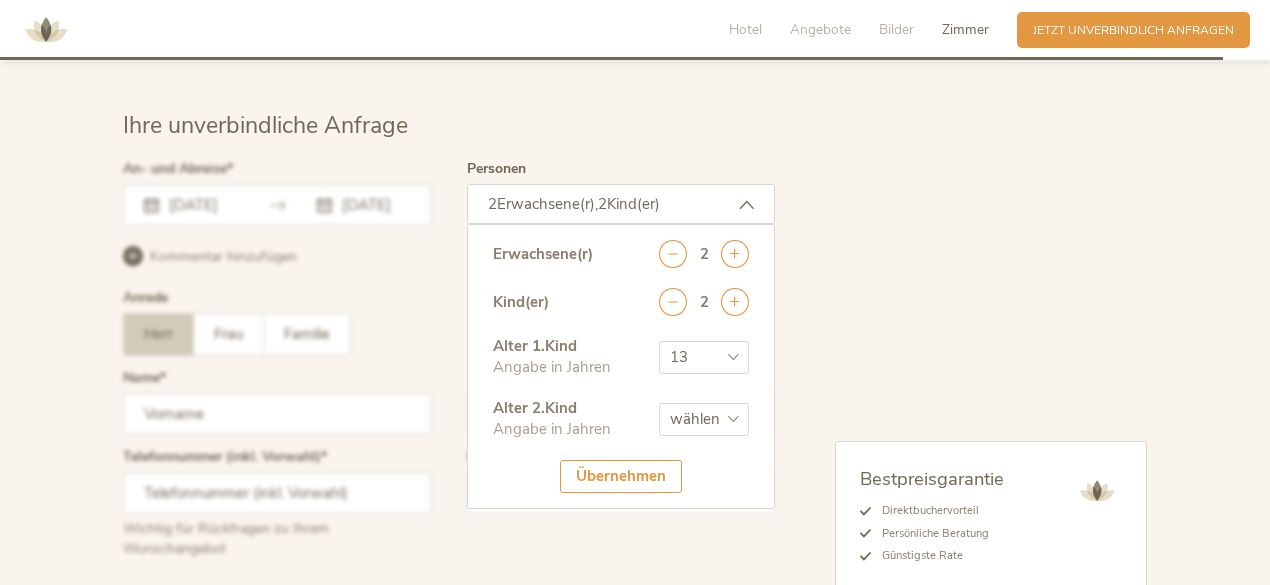 click on "wählen   0 1 2 3 4 5 6 7 8 9 10 11 12 13 14 15 16 17" at bounding box center [704, 357] 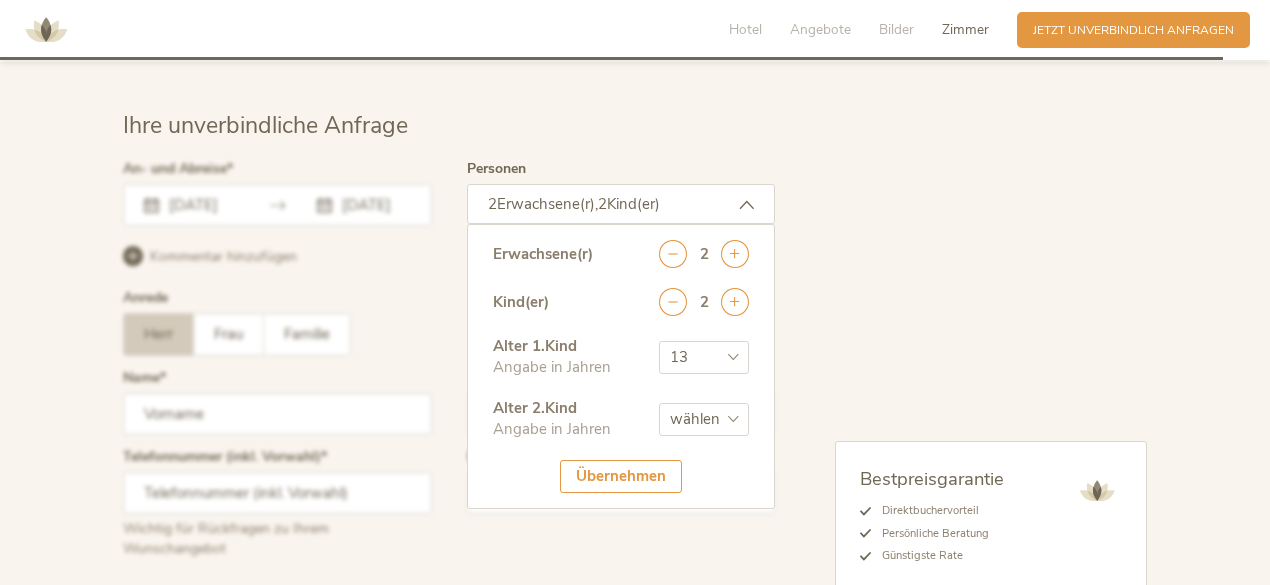 click on "wählen   0 1 2 3 4 5 6 7 8 9 10 11 12 13 14 15 16 17" at bounding box center [704, 419] 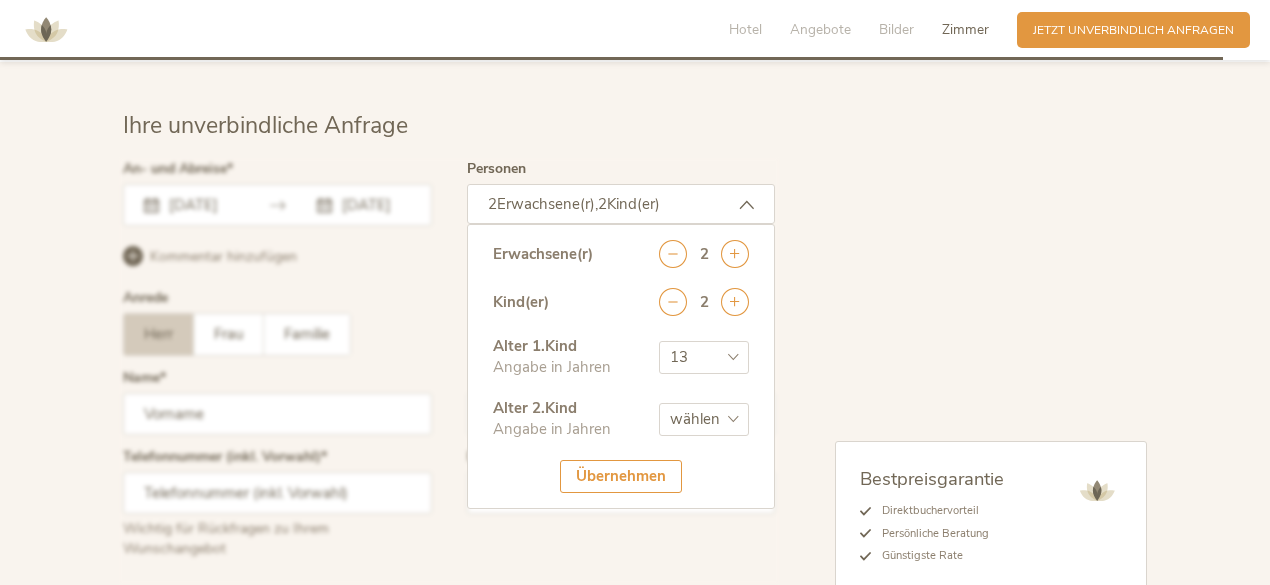 select on "15" 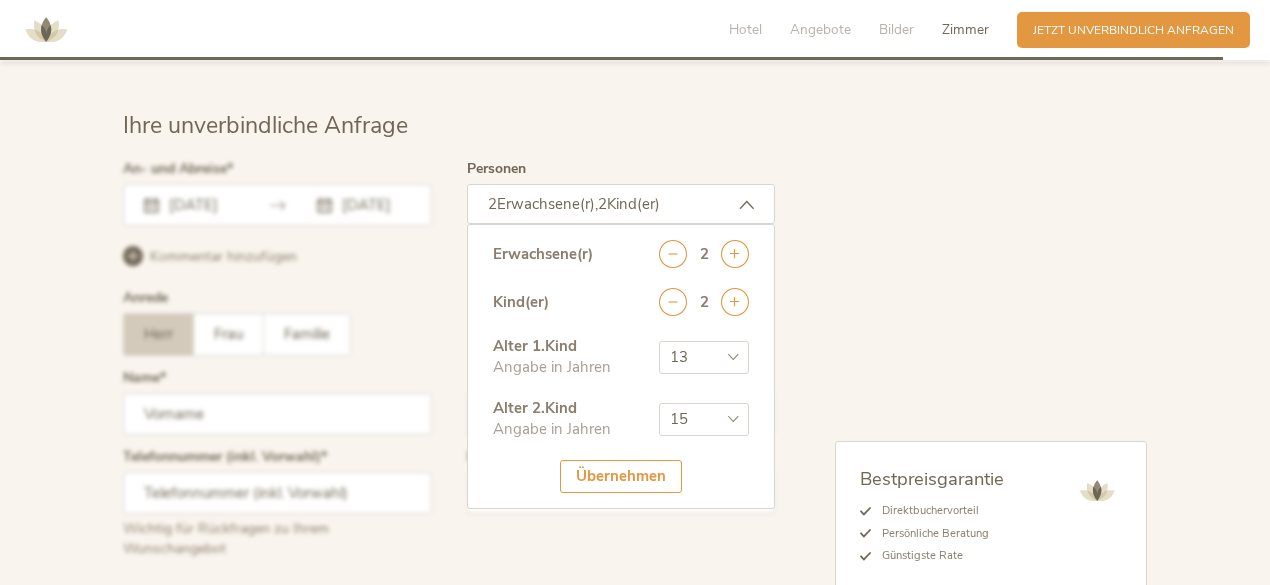 click on "wählen   0 1 2 3 4 5 6 7 8 9 10 11 12 13 14 15 16 17" at bounding box center (704, 419) 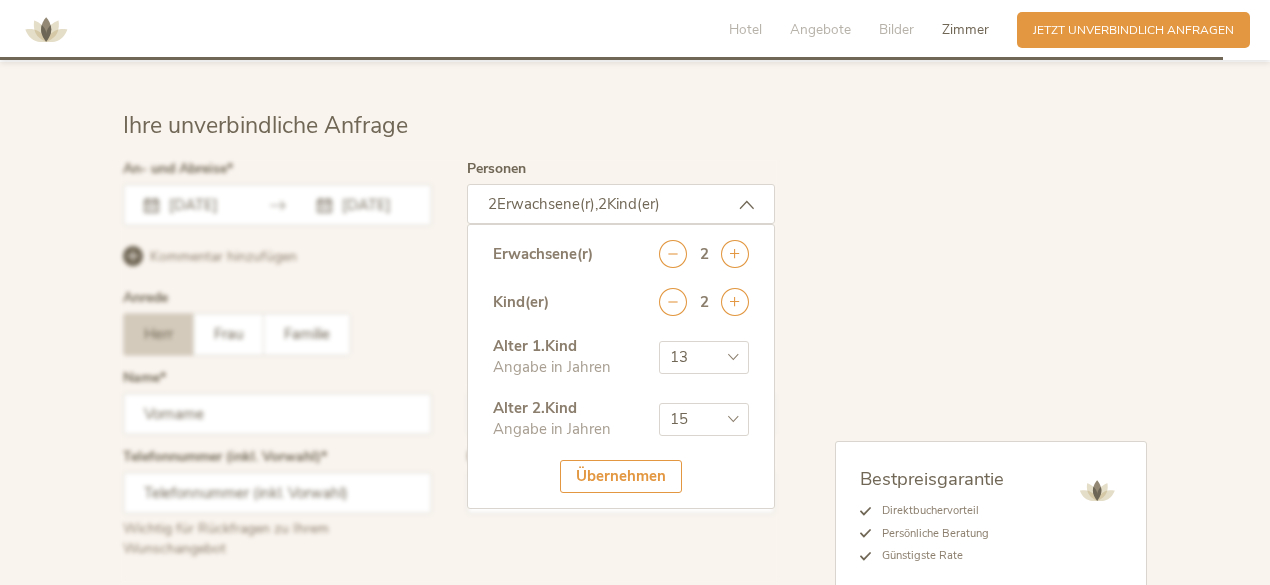 click on "Übernehmen" at bounding box center [621, 476] 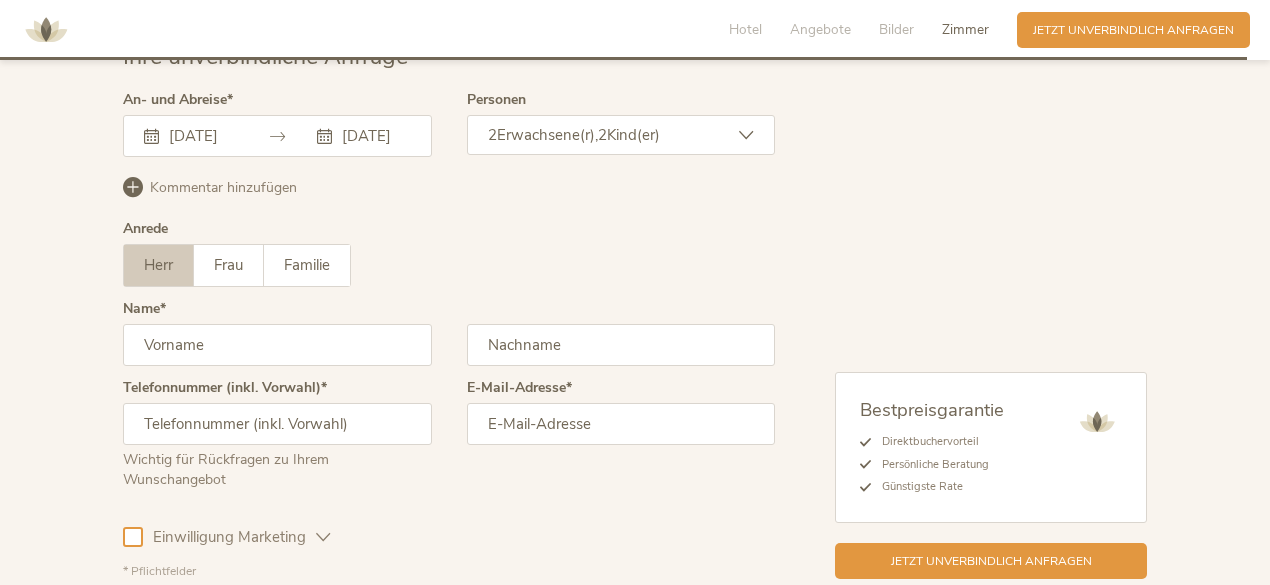scroll, scrollTop: 5036, scrollLeft: 0, axis: vertical 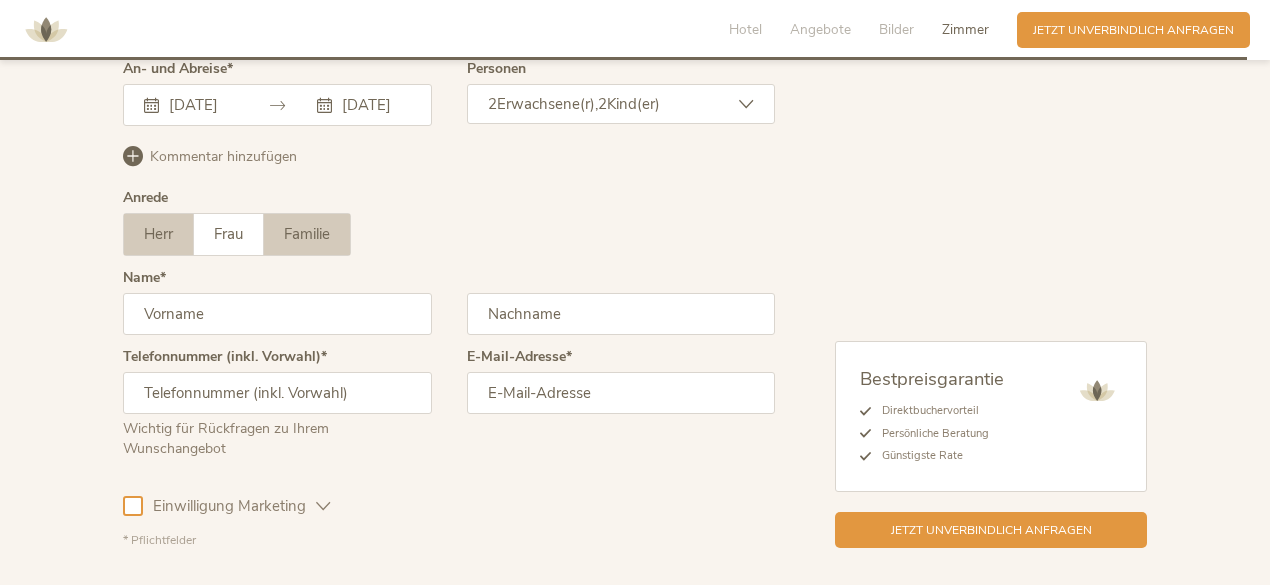 click on "Familie" at bounding box center (307, 234) 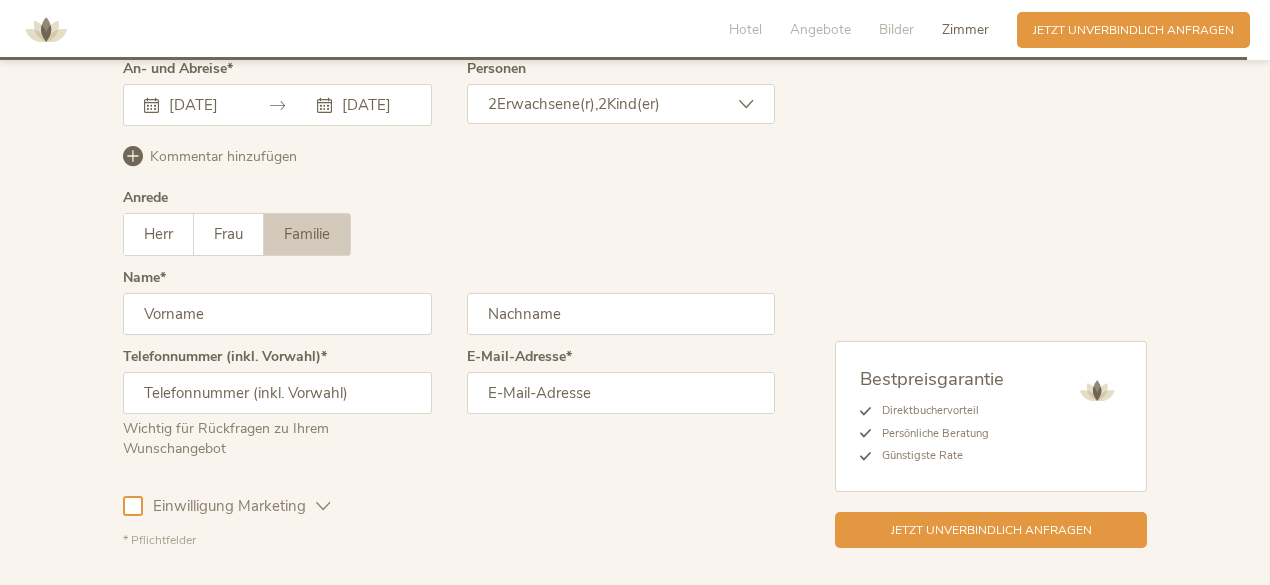 click at bounding box center (277, 314) 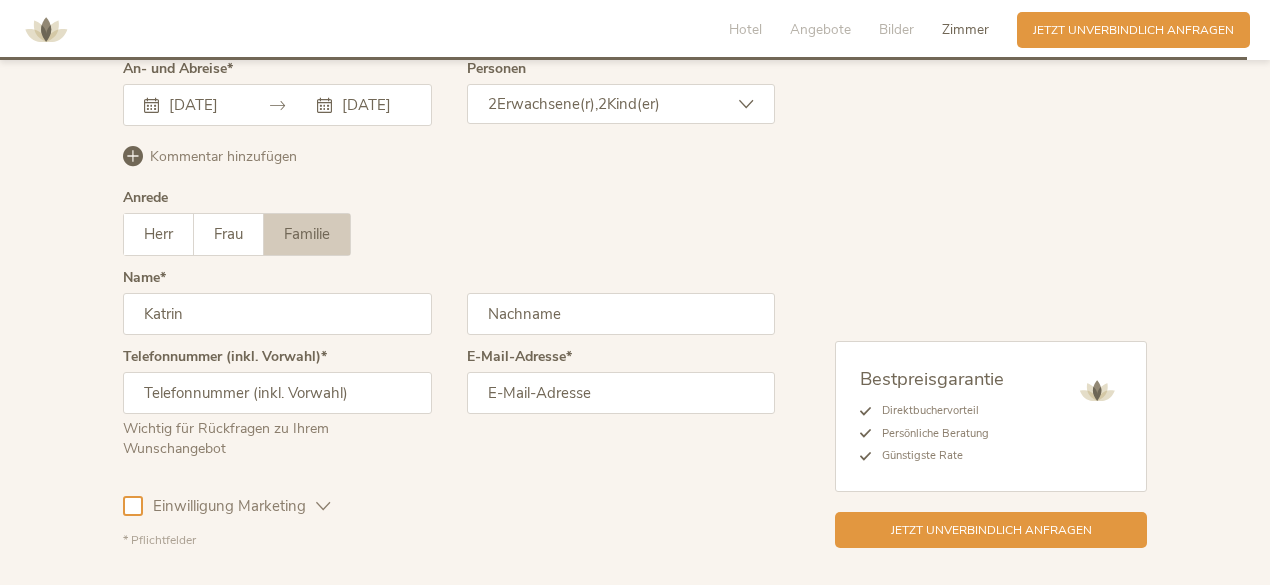 type on "Haugk" 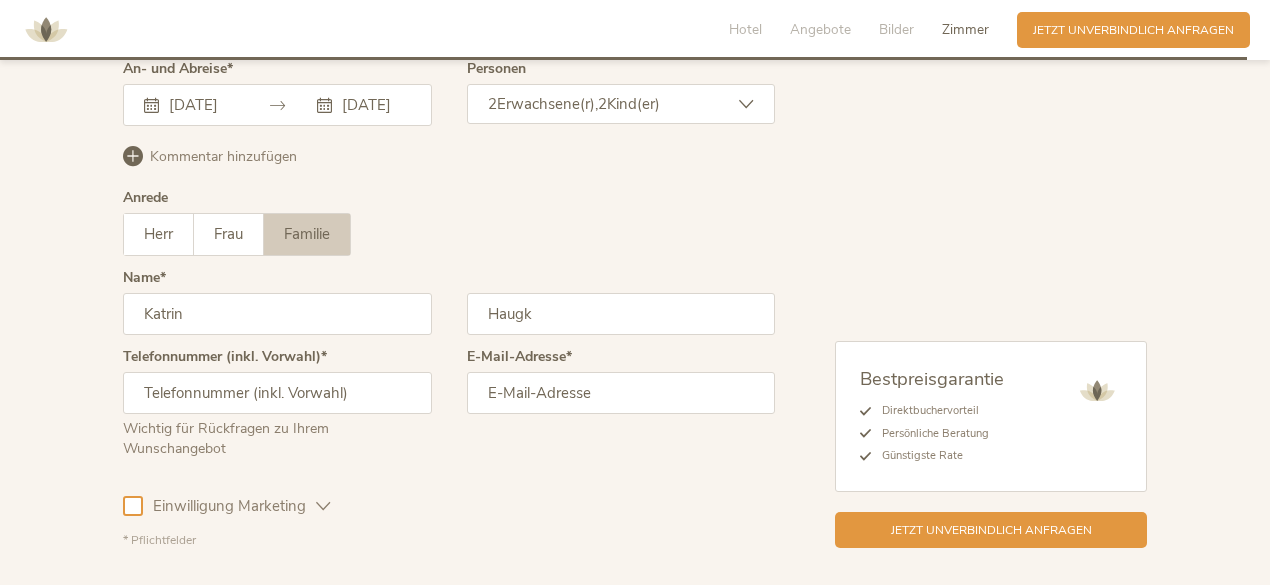 type on "01736947948" 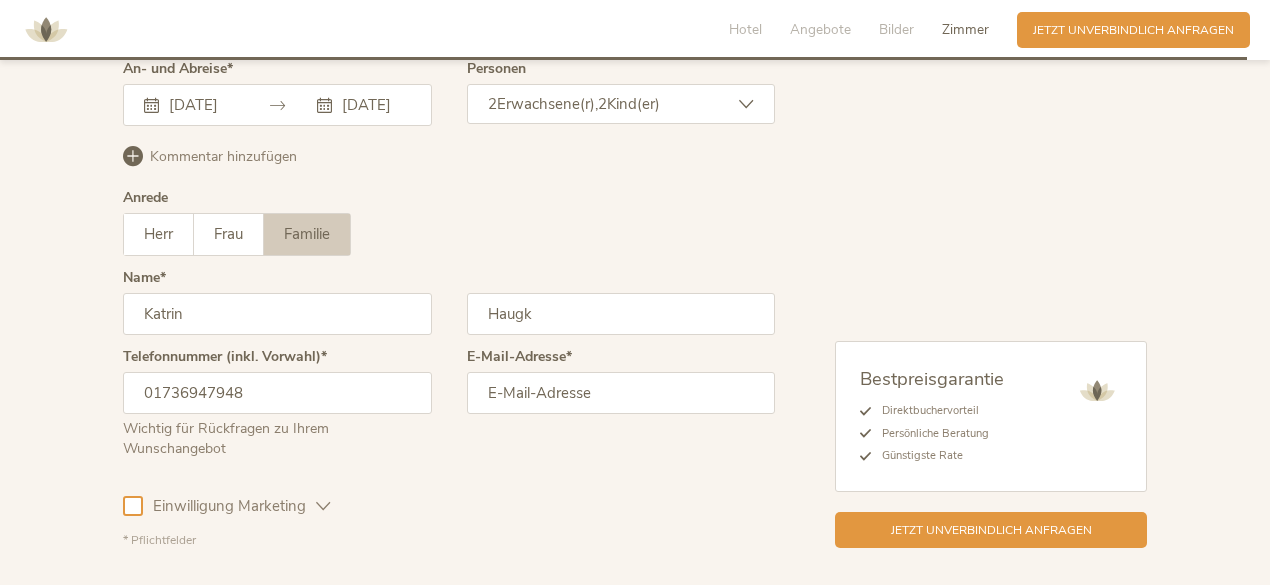 type on "Katrin.Haugk@googlemail.com" 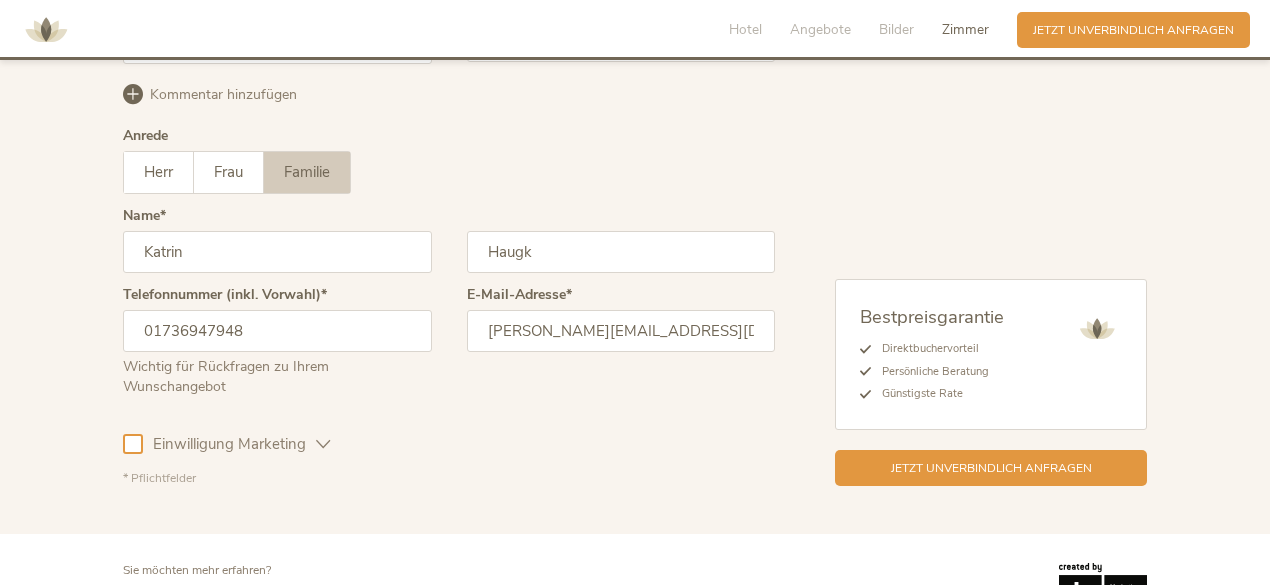 scroll, scrollTop: 5127, scrollLeft: 0, axis: vertical 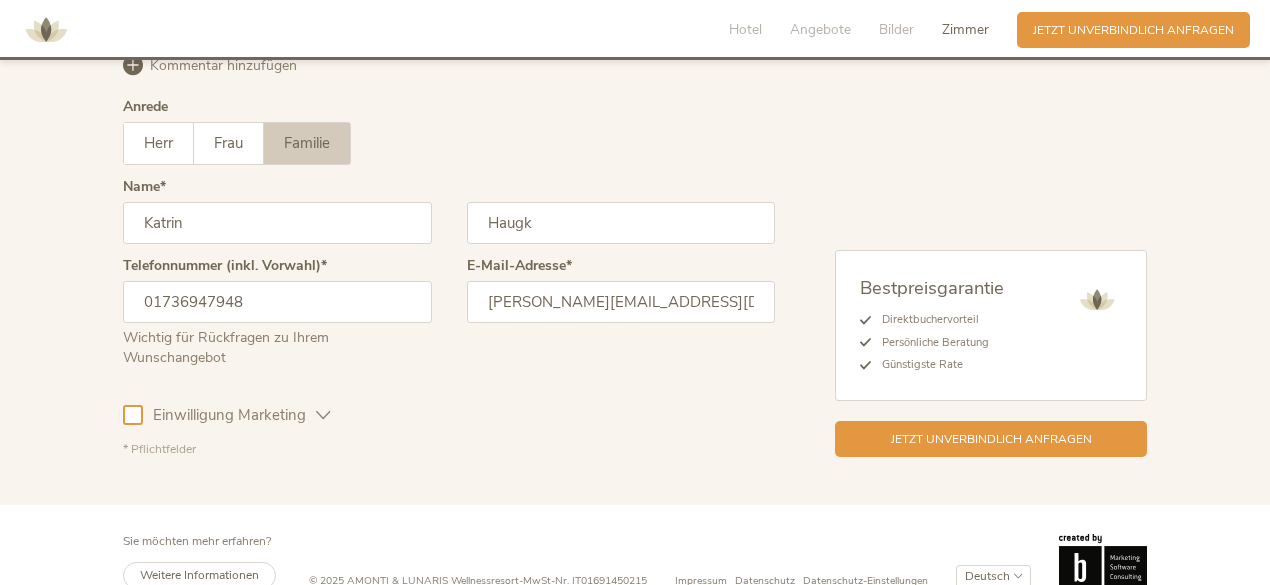 click at bounding box center (133, 415) 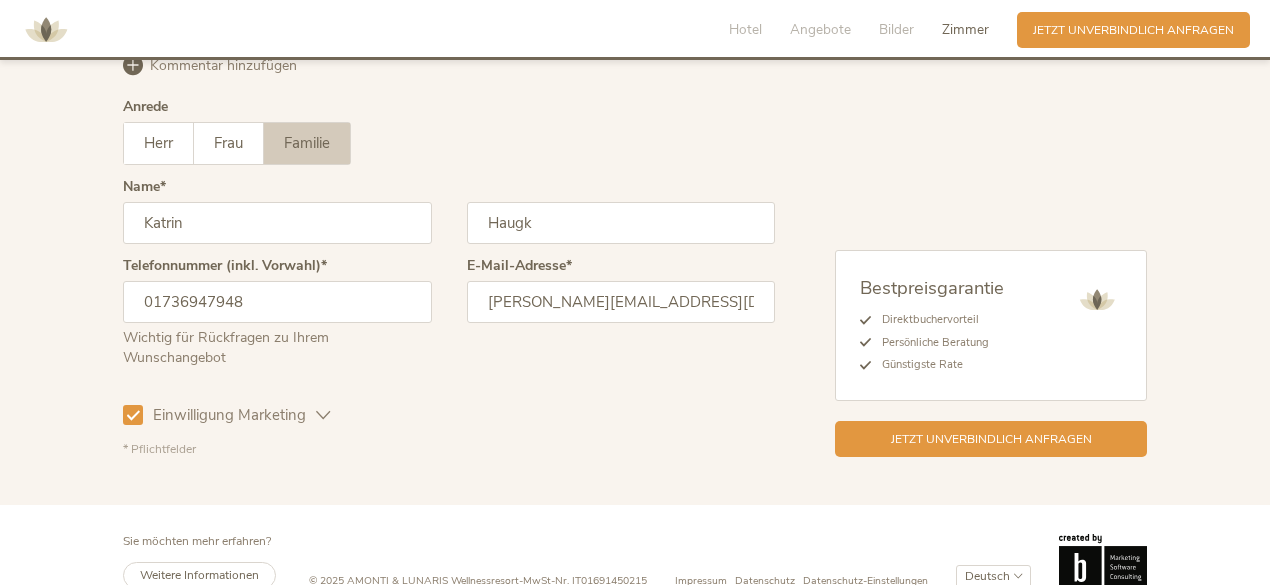 click at bounding box center (133, 415) 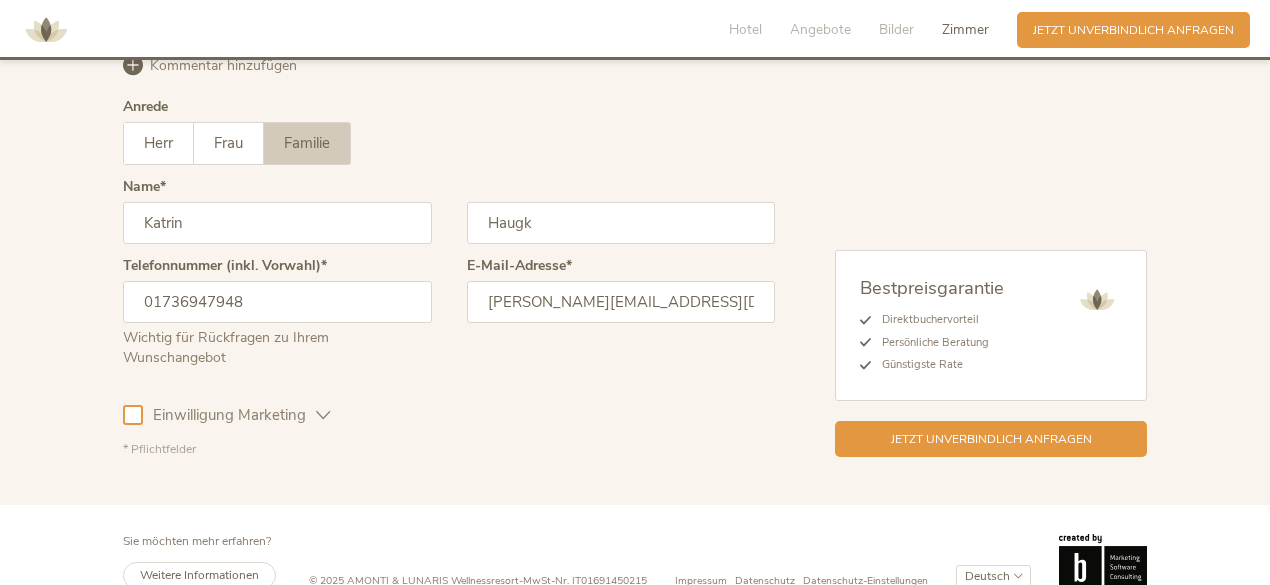 click on "Einwilligung Marketing" at bounding box center [229, 415] 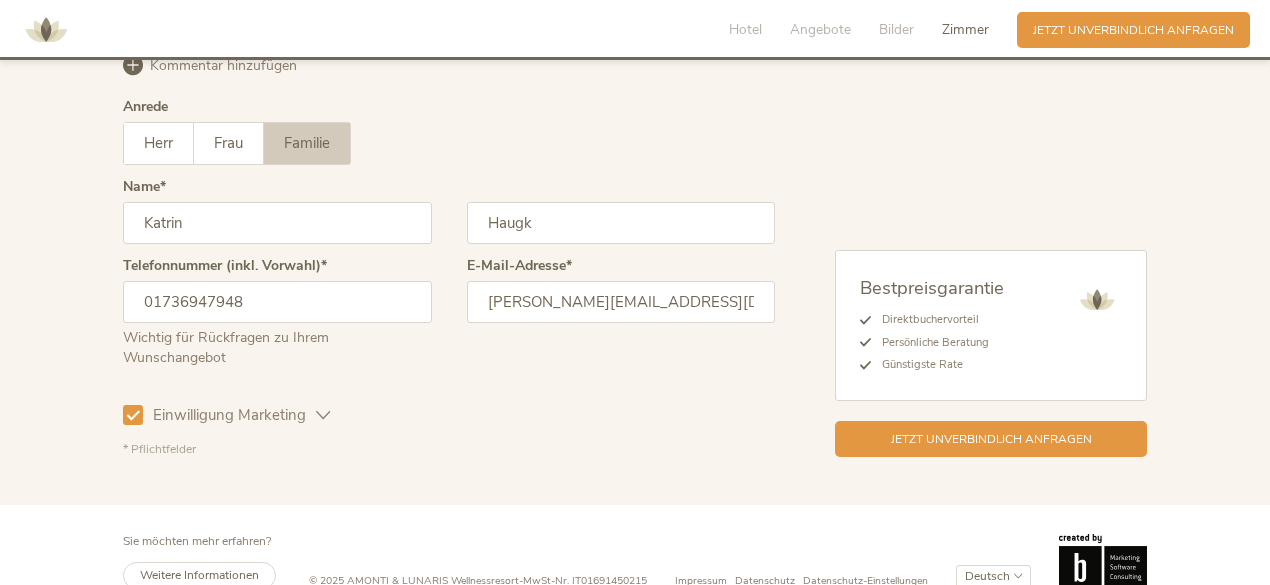 click at bounding box center [323, 415] 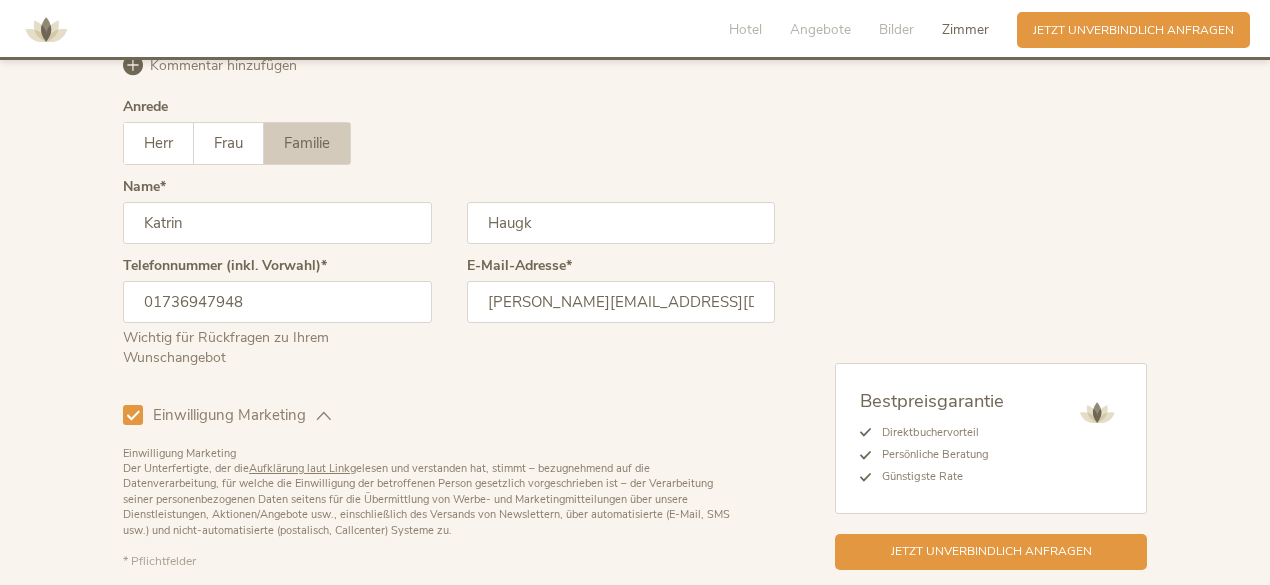 click on "Einwilligung Marketing" at bounding box center (229, 415) 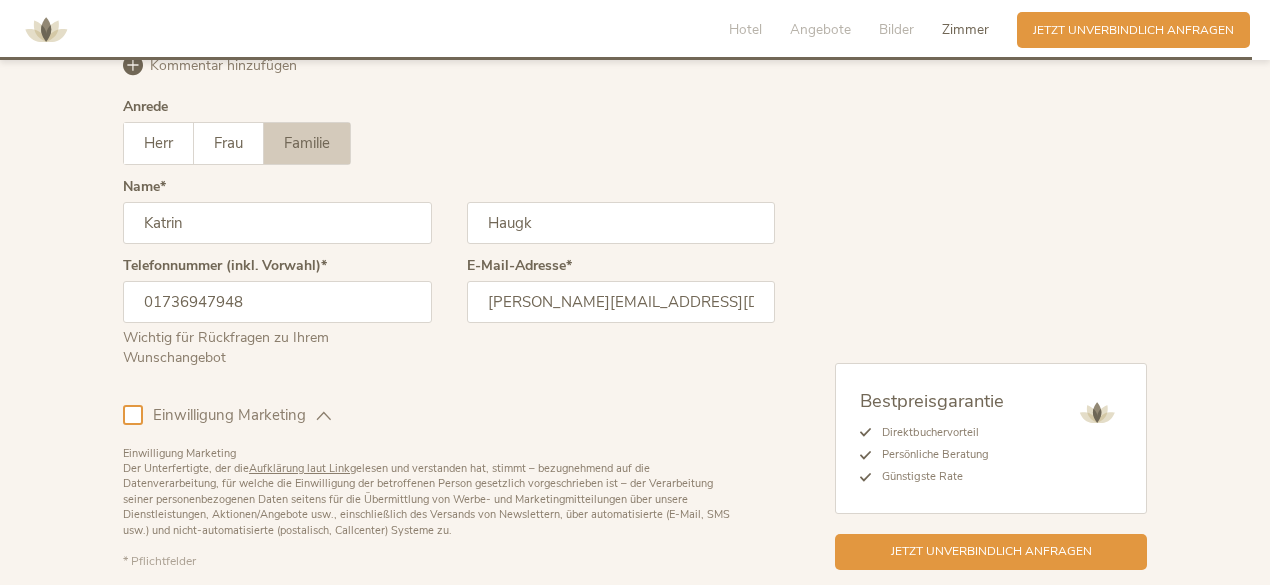 scroll, scrollTop: 5240, scrollLeft: 0, axis: vertical 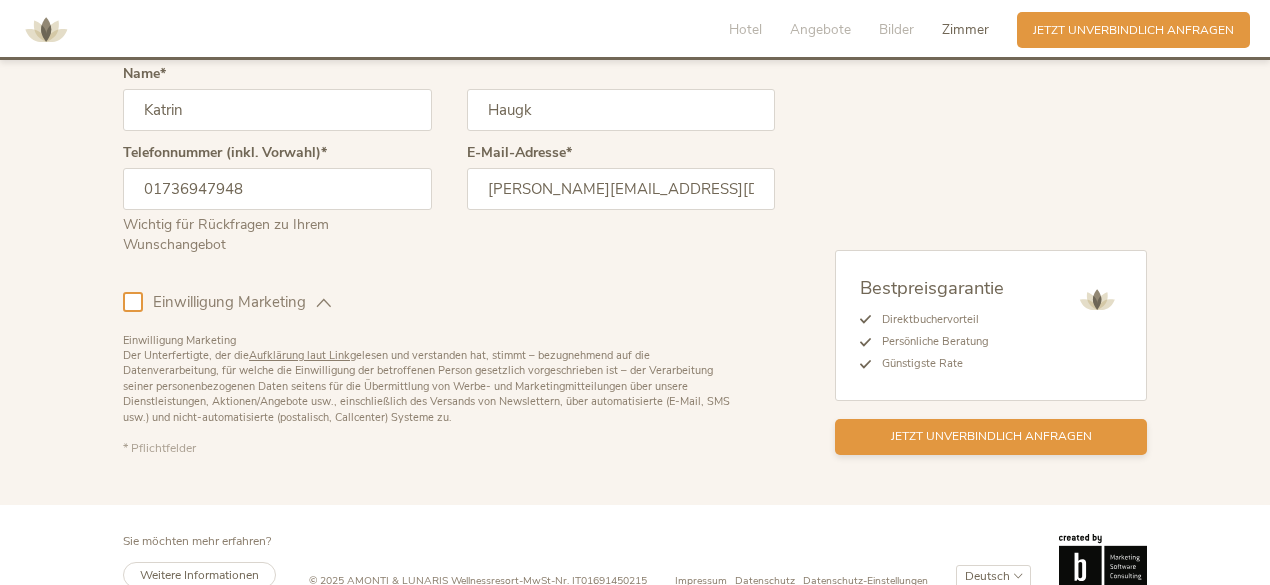 click on "Jetzt unverbindlich anfragen" at bounding box center (991, 436) 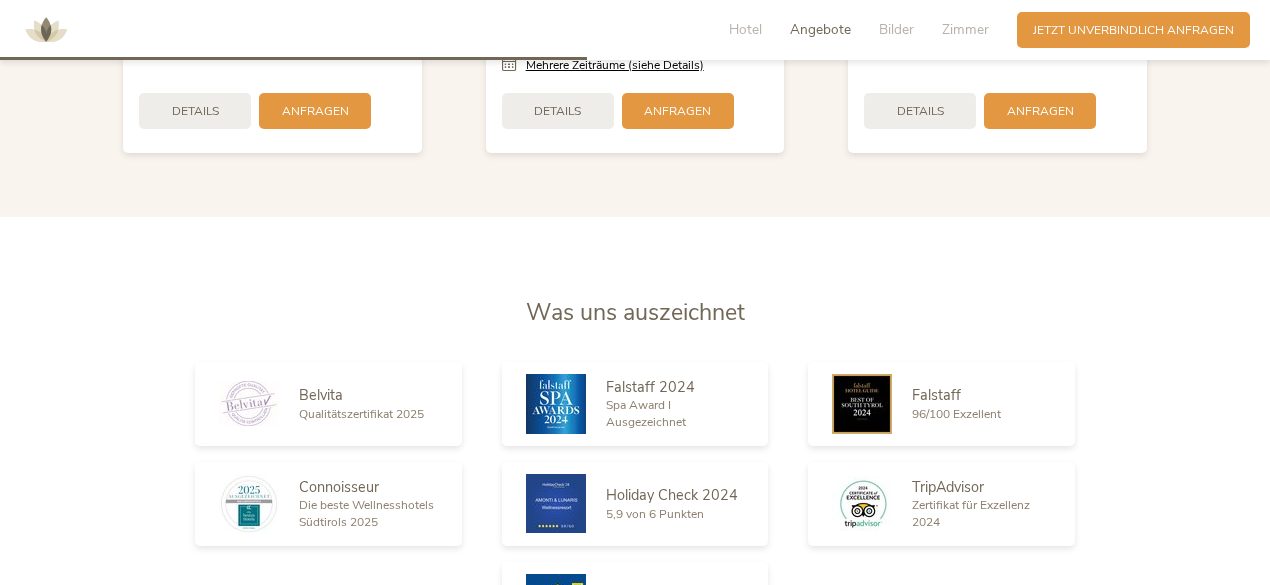scroll, scrollTop: 2340, scrollLeft: 0, axis: vertical 